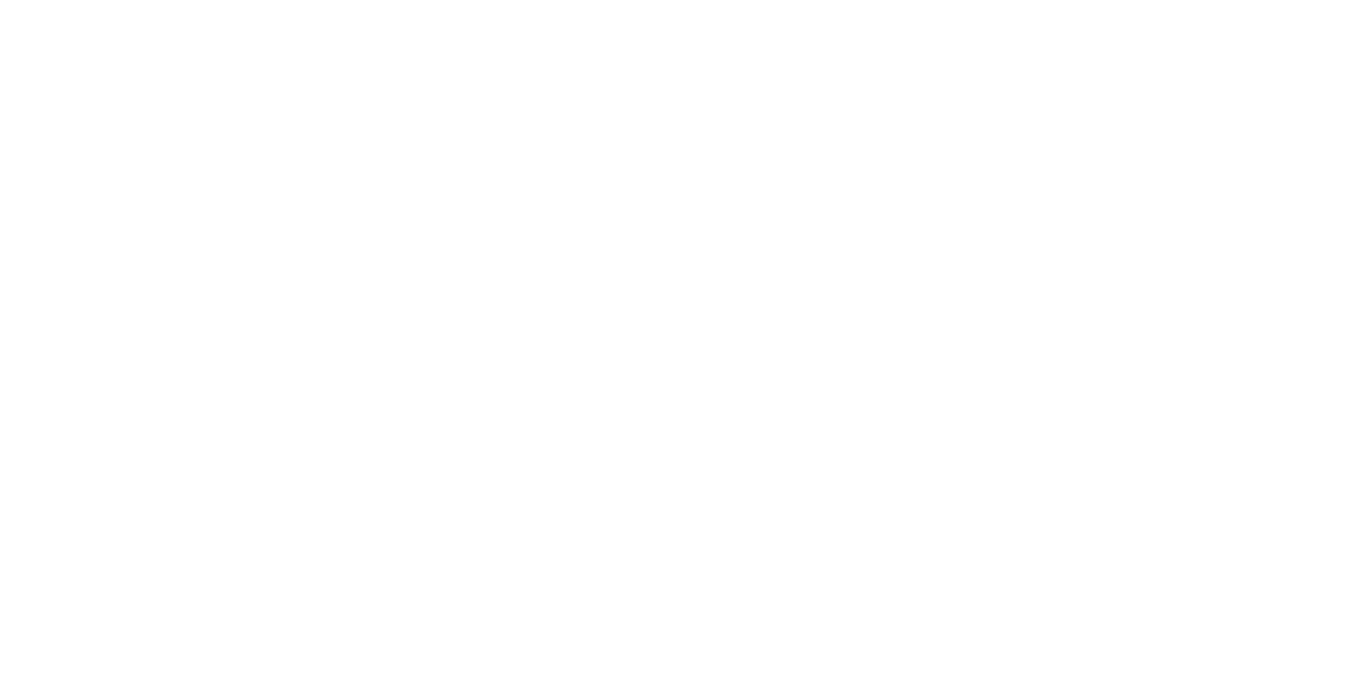 scroll, scrollTop: 0, scrollLeft: 0, axis: both 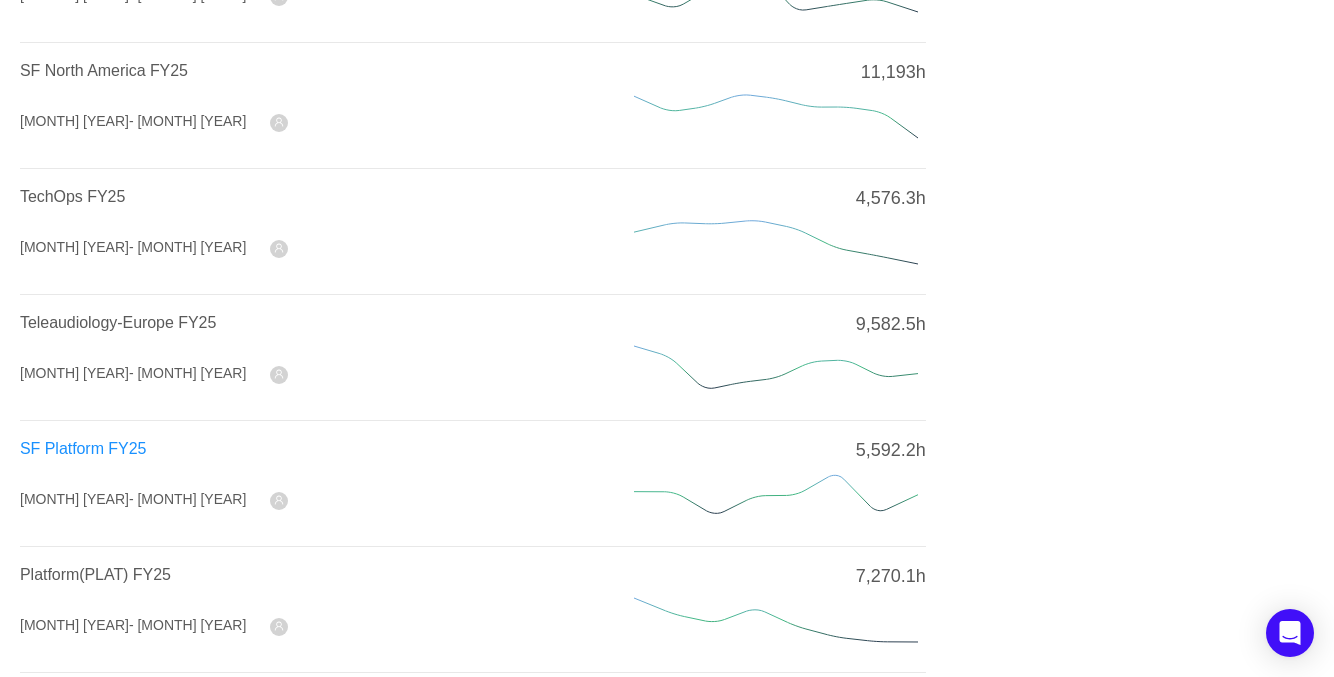 click on "SF Platform FY25" at bounding box center (83, 448) 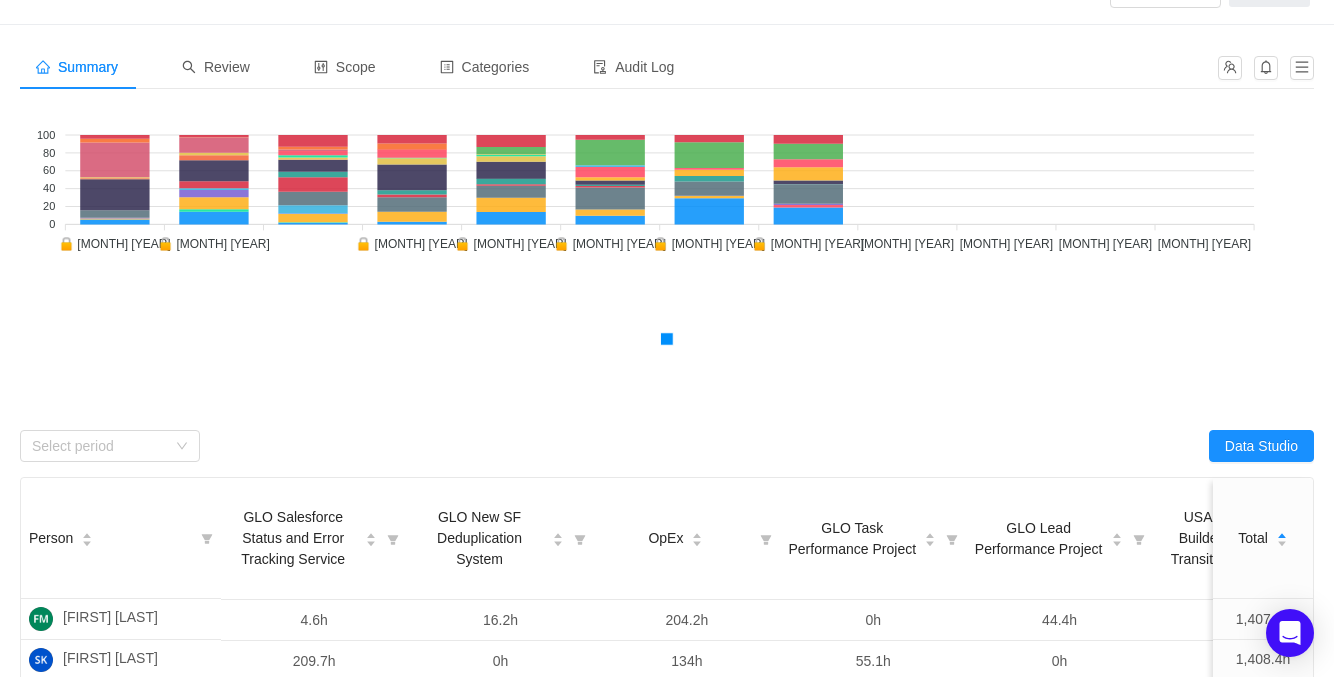 scroll, scrollTop: 100, scrollLeft: 0, axis: vertical 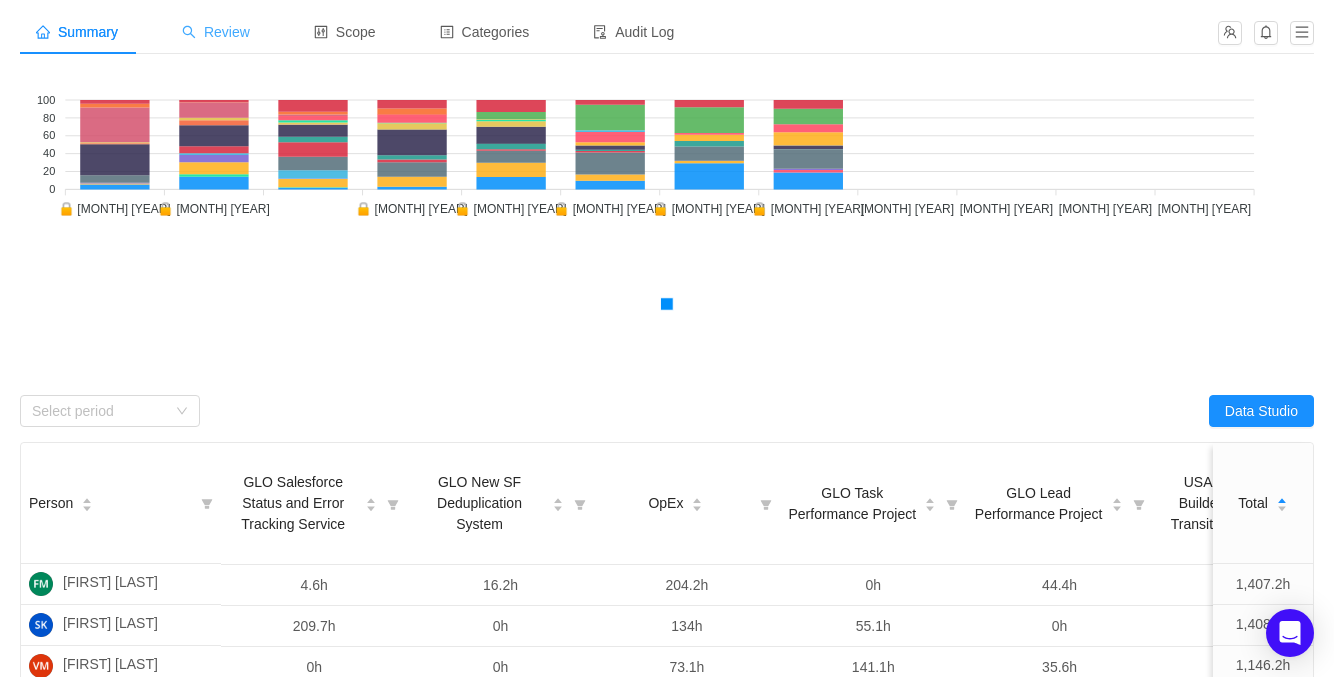click on "Review" at bounding box center [216, 32] 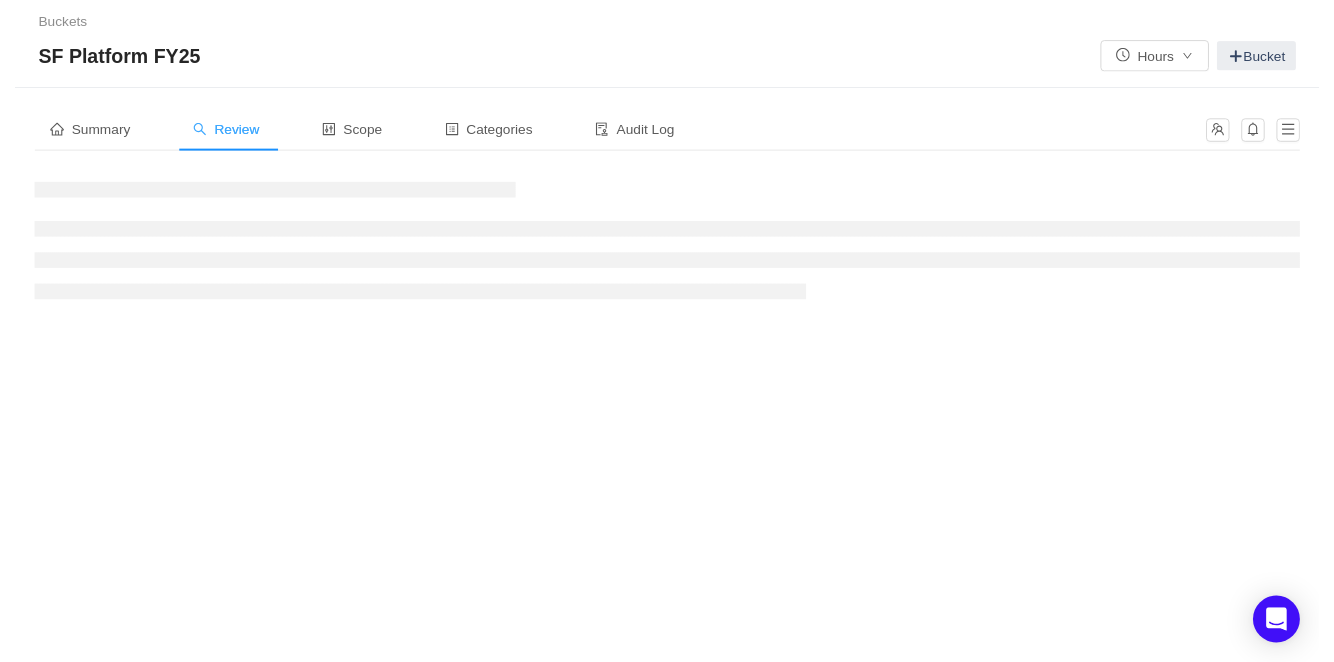scroll, scrollTop: 0, scrollLeft: 0, axis: both 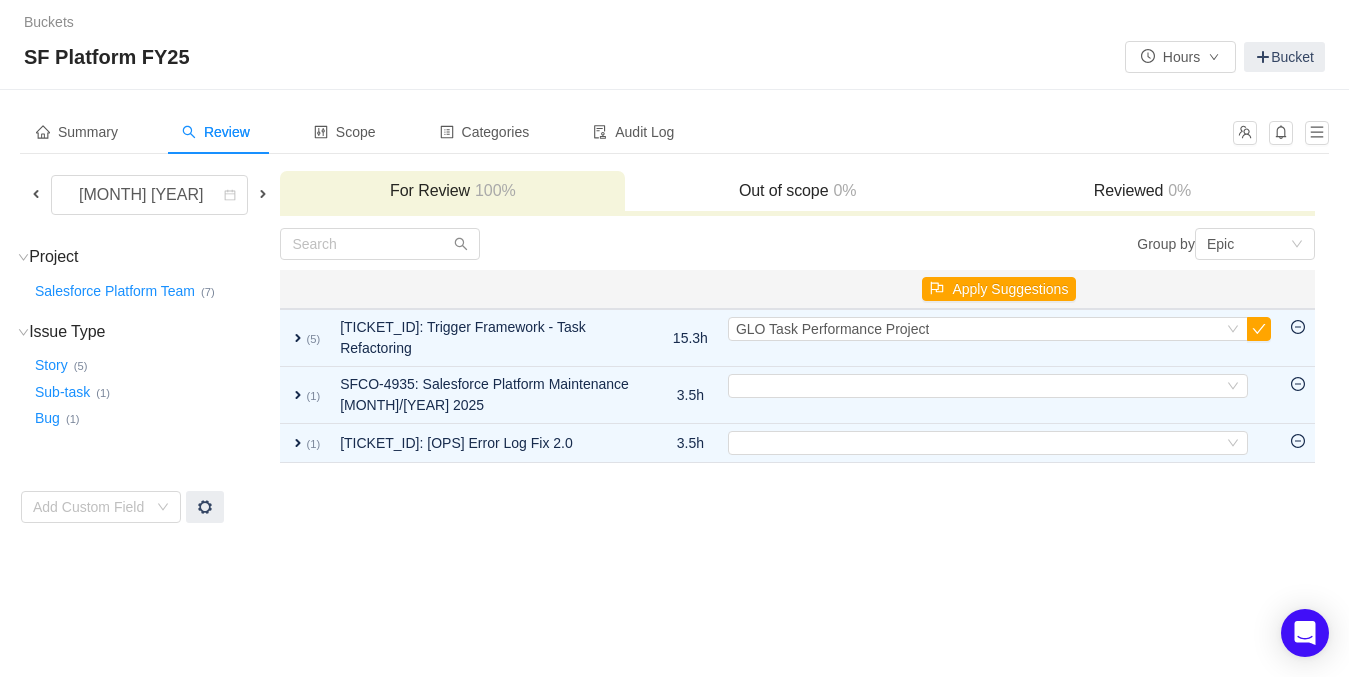 click at bounding box center [36, 194] 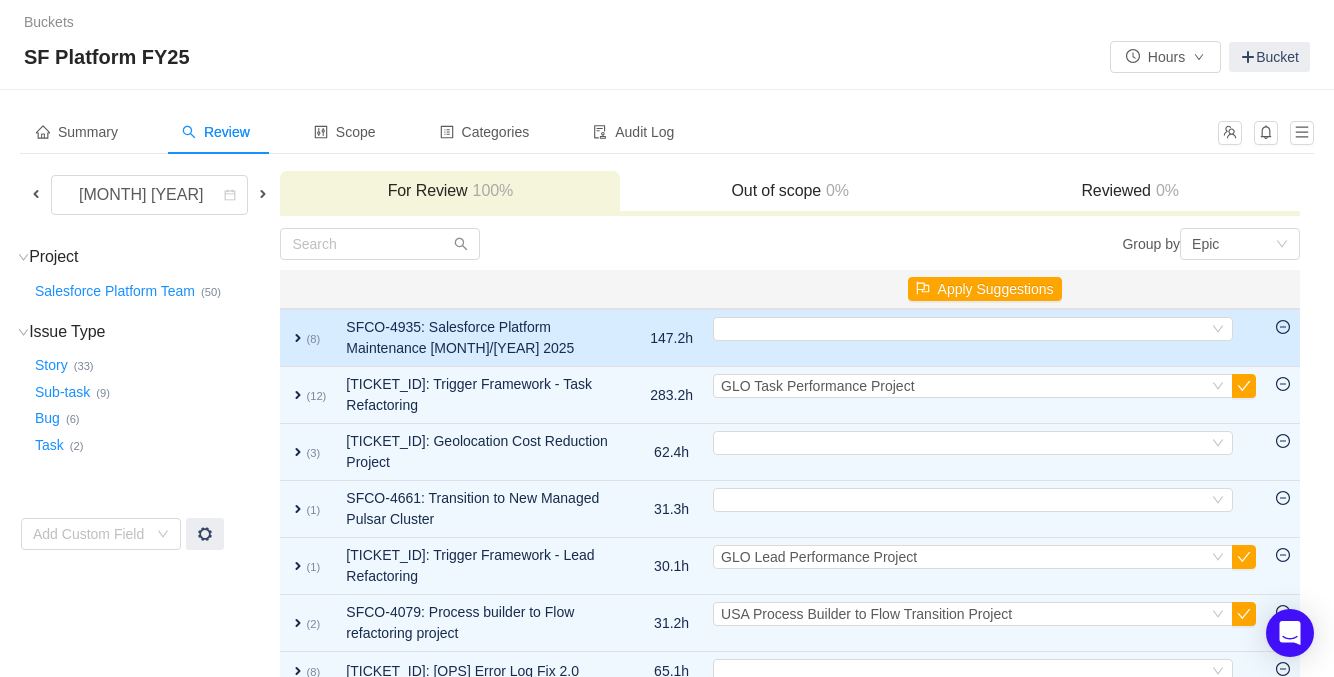 click on "expand" at bounding box center (298, 338) 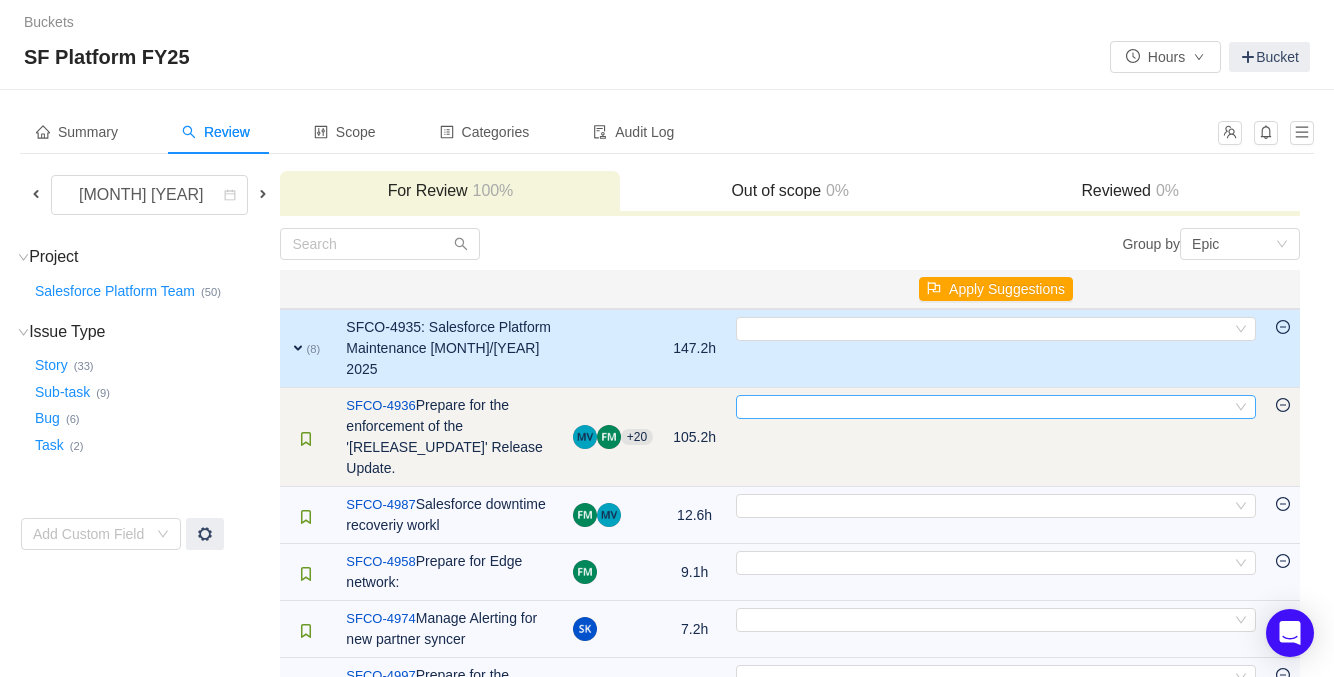 click on "Select" at bounding box center (987, 407) 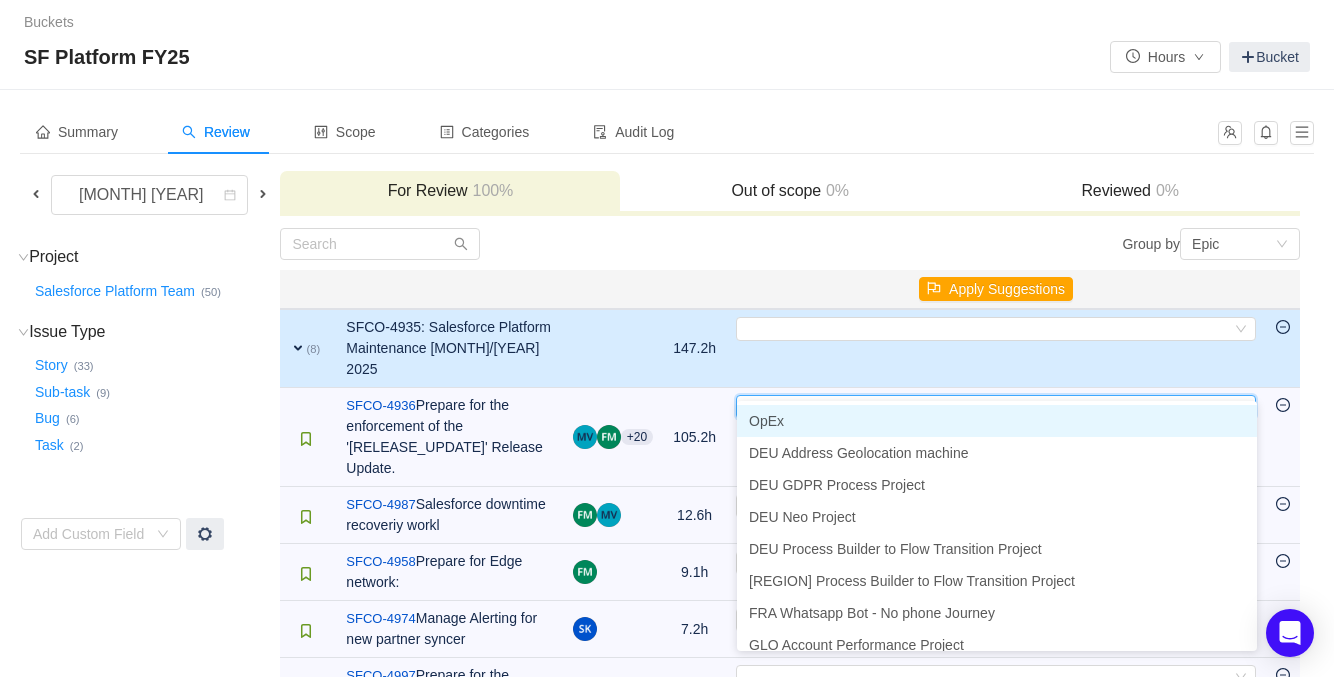 click on "OpEx" at bounding box center [997, 421] 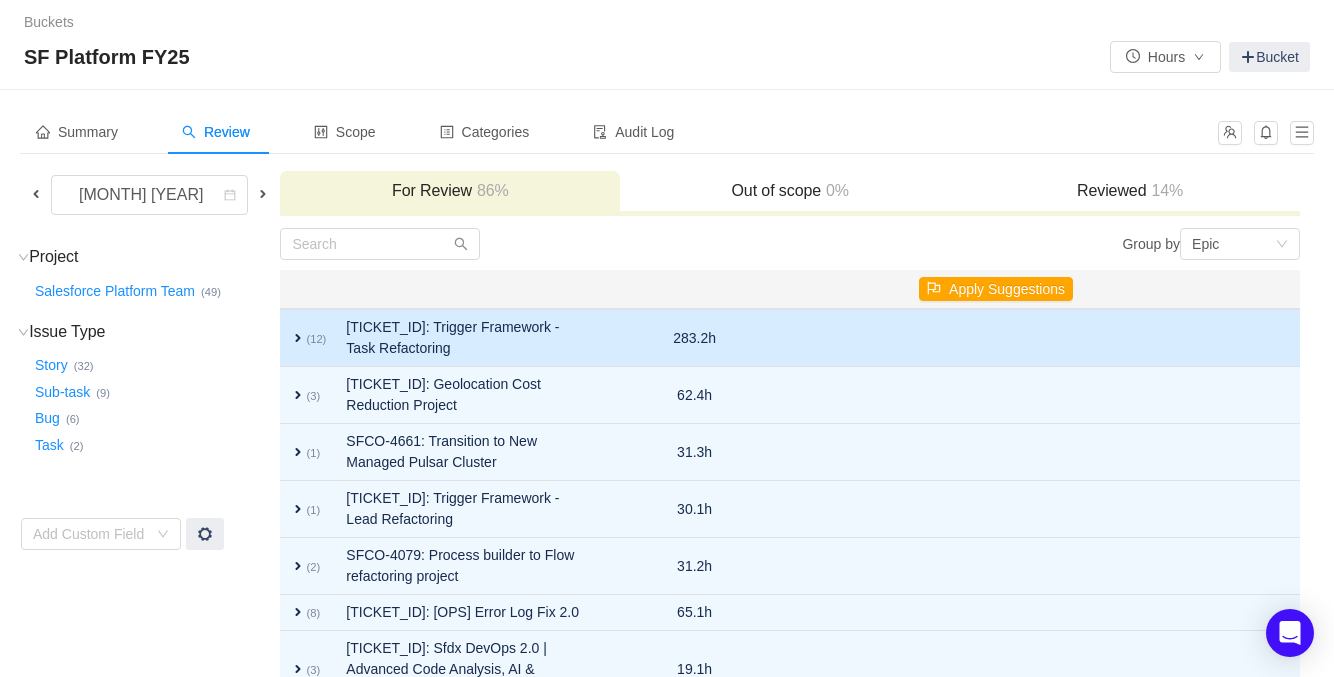 click on "expand" at bounding box center [298, 338] 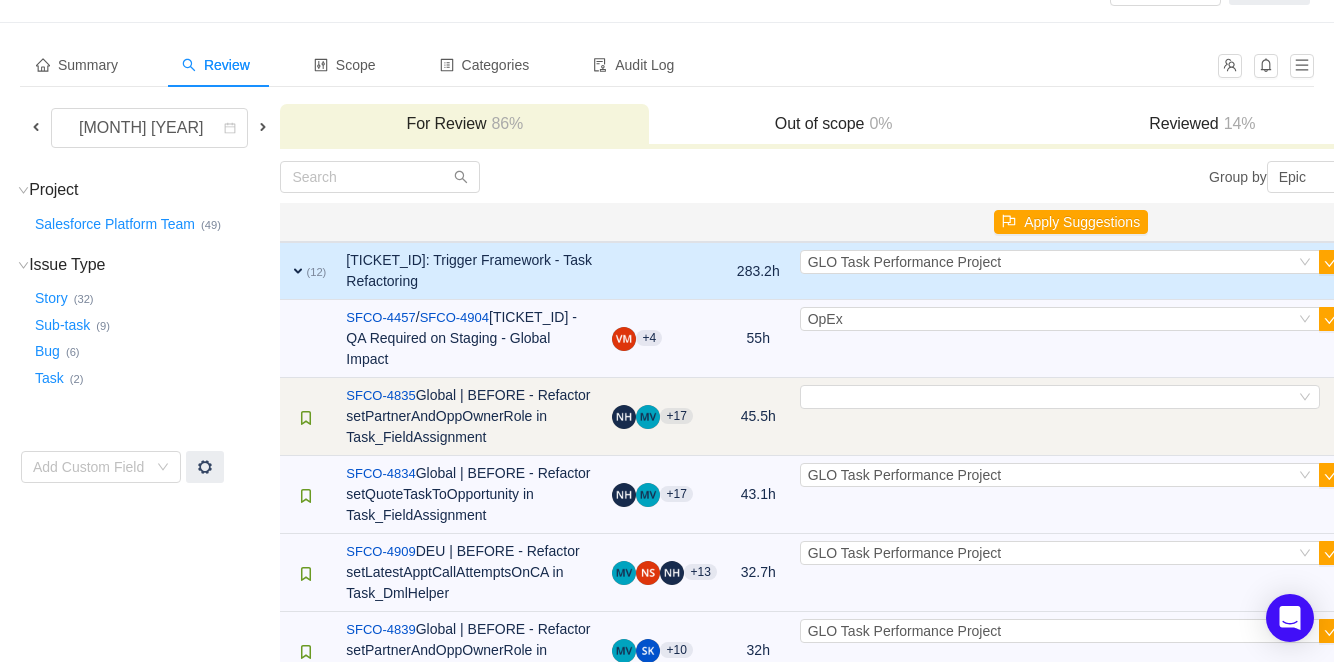 scroll, scrollTop: 100, scrollLeft: 0, axis: vertical 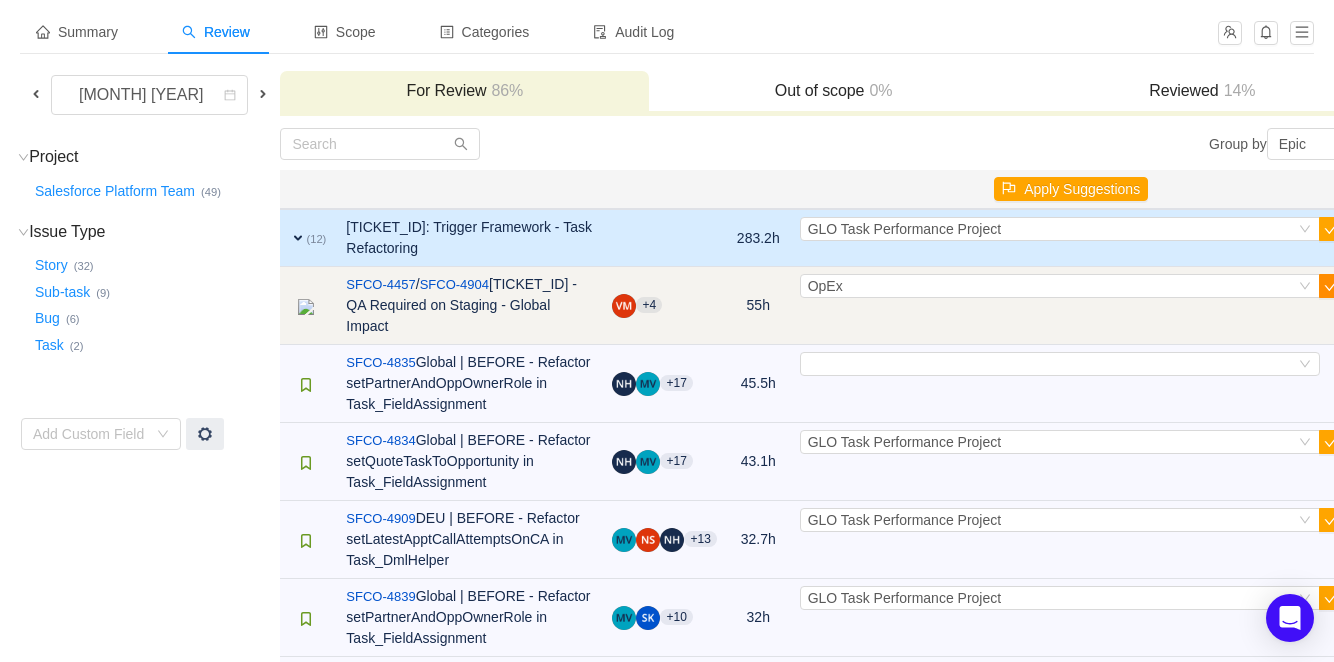 click at bounding box center (1331, 286) 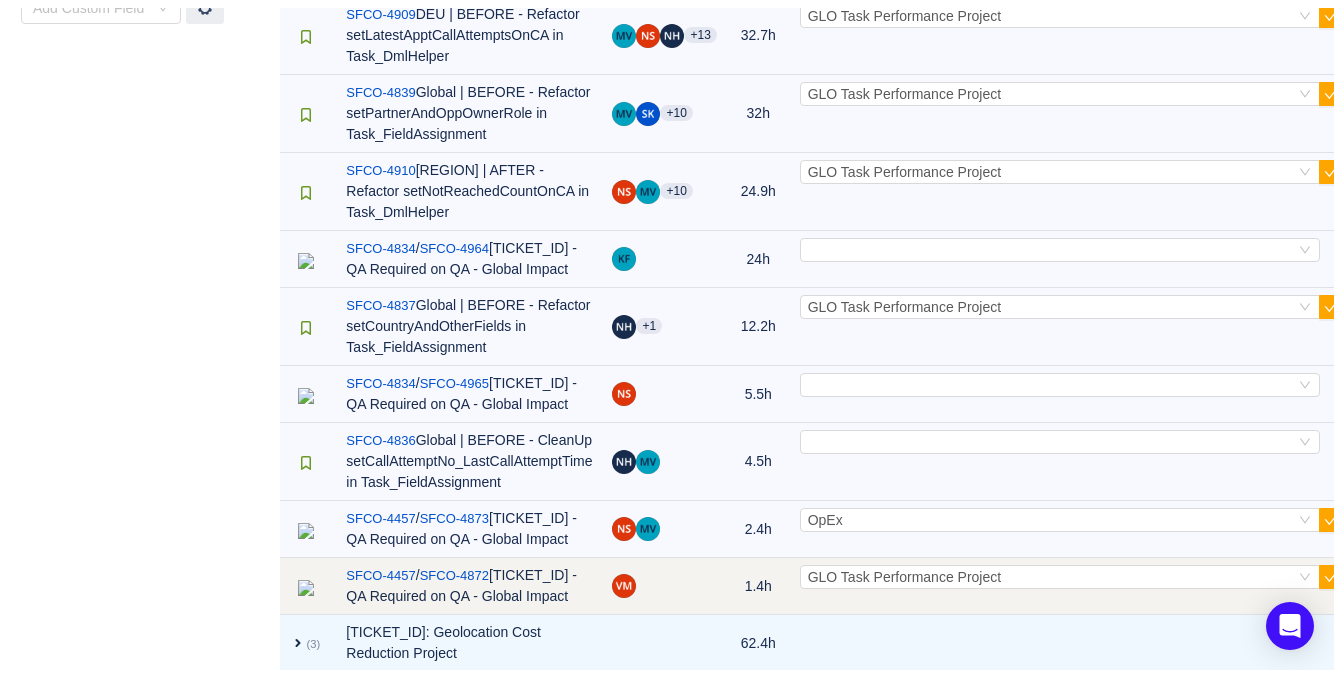 scroll, scrollTop: 299, scrollLeft: 0, axis: vertical 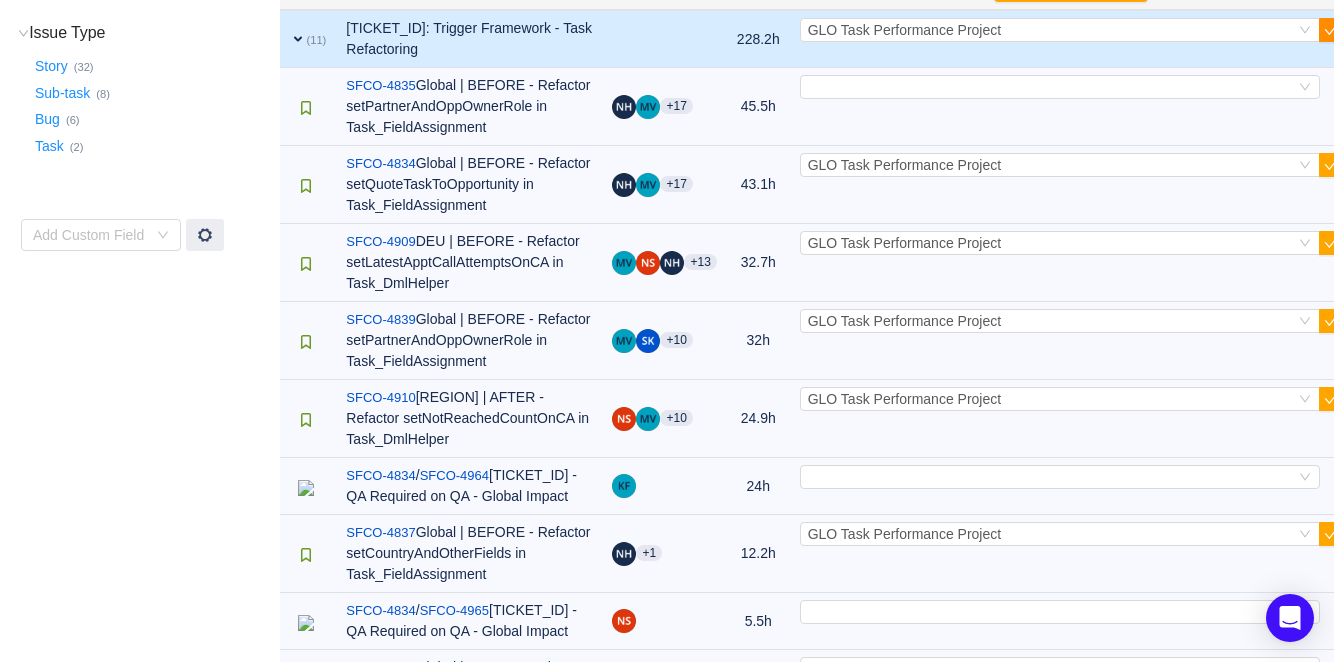 click at bounding box center [1331, 30] 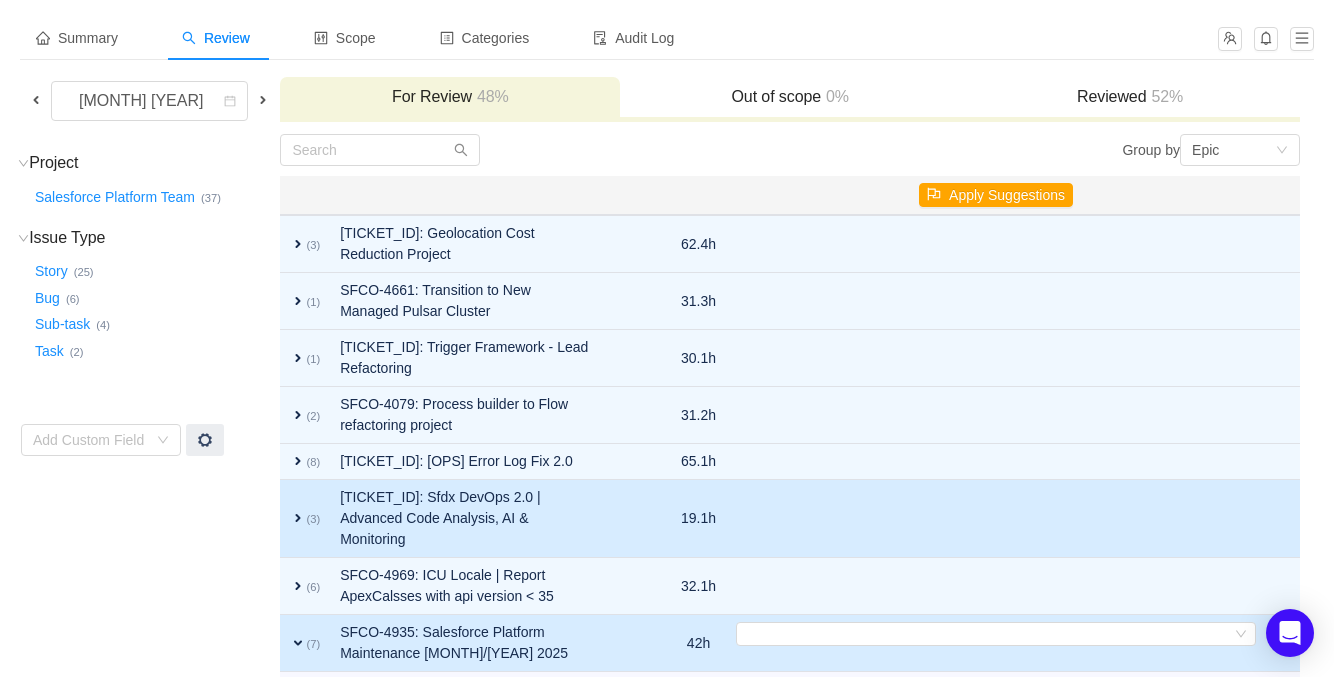 scroll, scrollTop: 0, scrollLeft: 0, axis: both 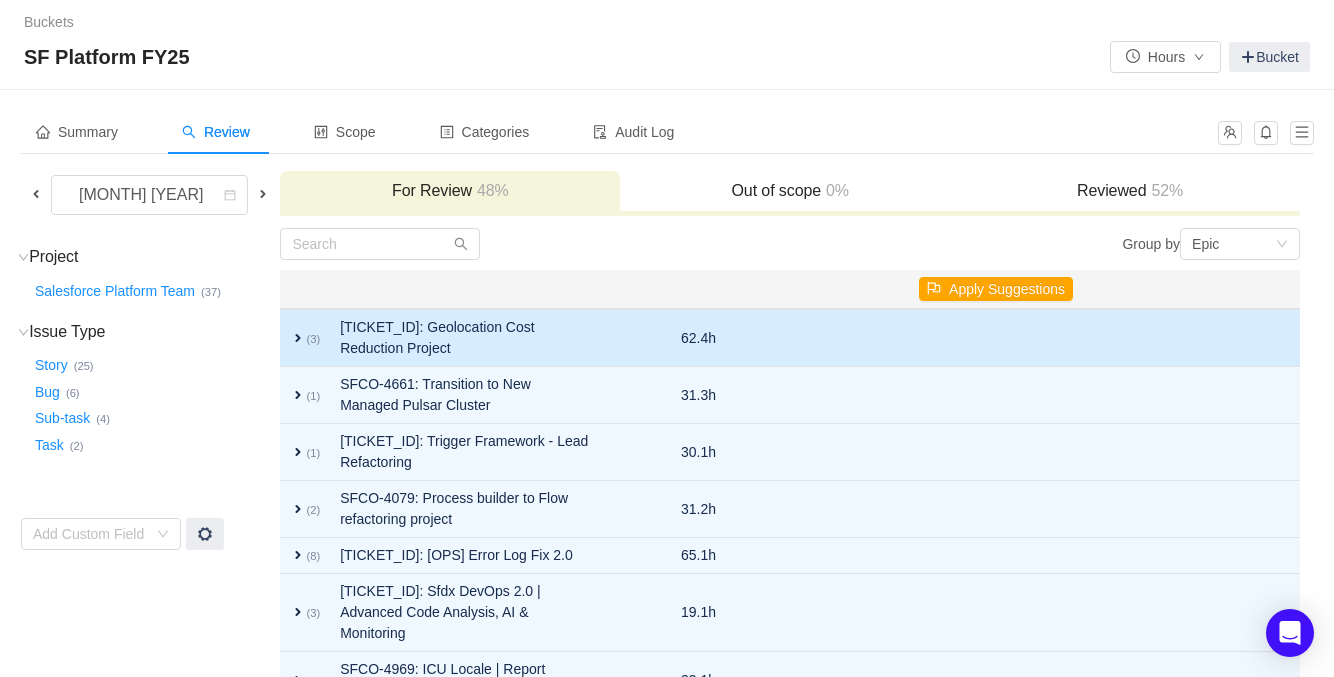 click on "expand" at bounding box center [298, 338] 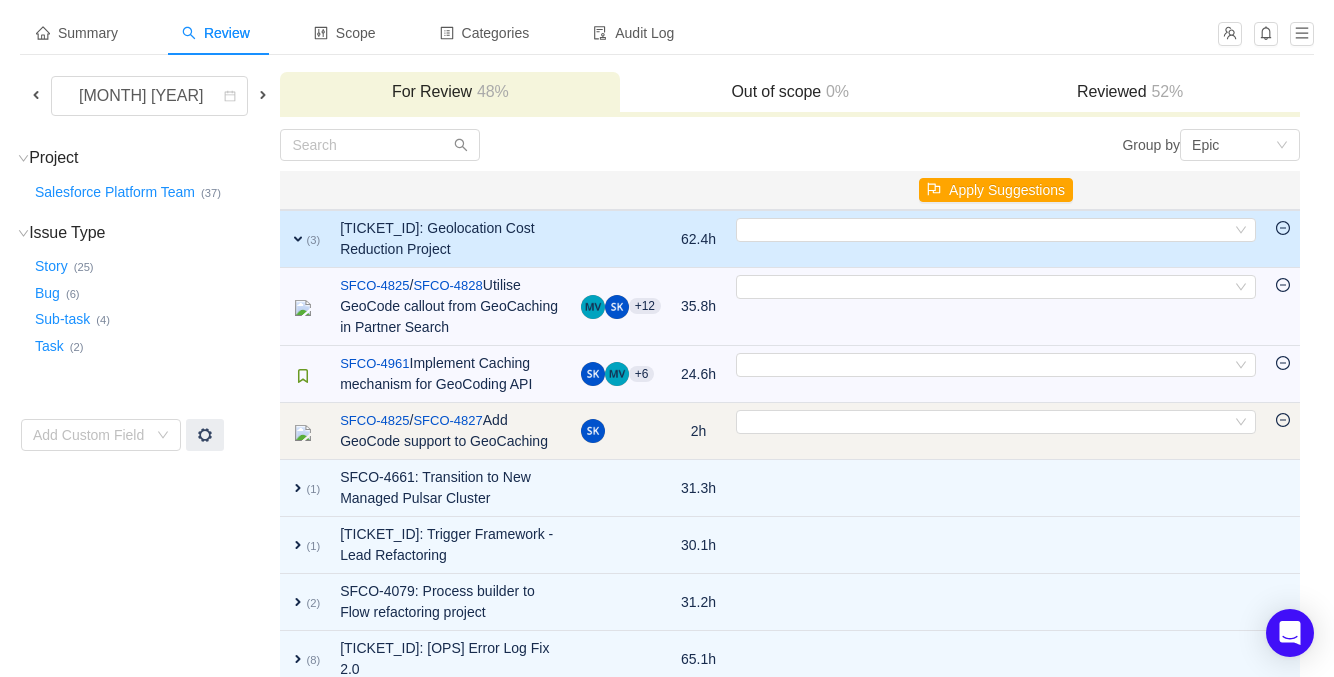 scroll, scrollTop: 100, scrollLeft: 0, axis: vertical 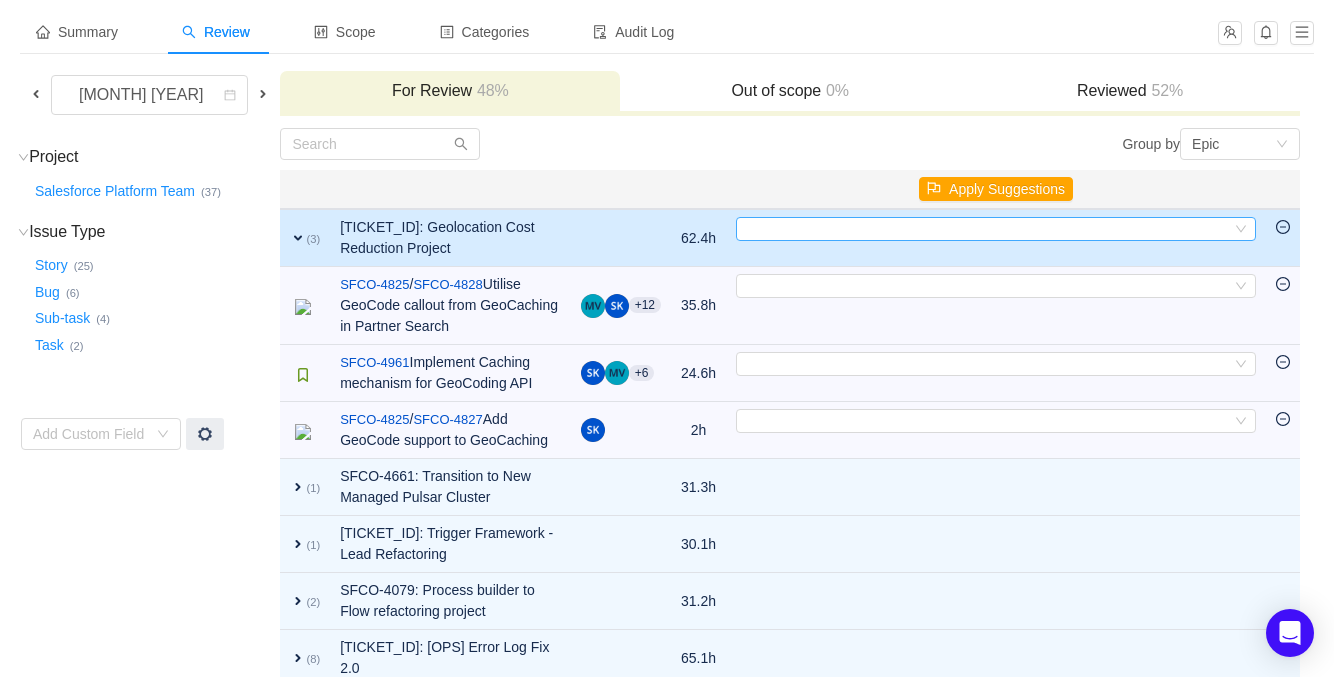 click on "Select" at bounding box center (987, 229) 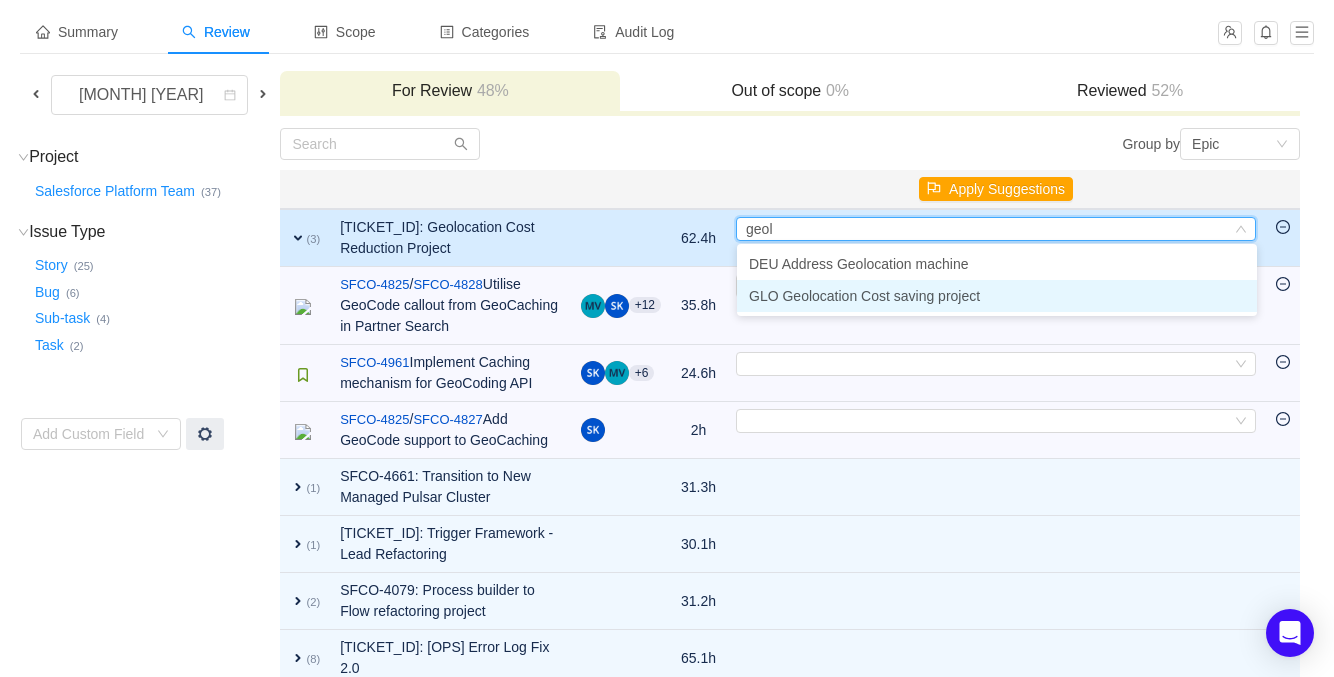 click on "GLO Geolocation Cost saving project" at bounding box center (864, 296) 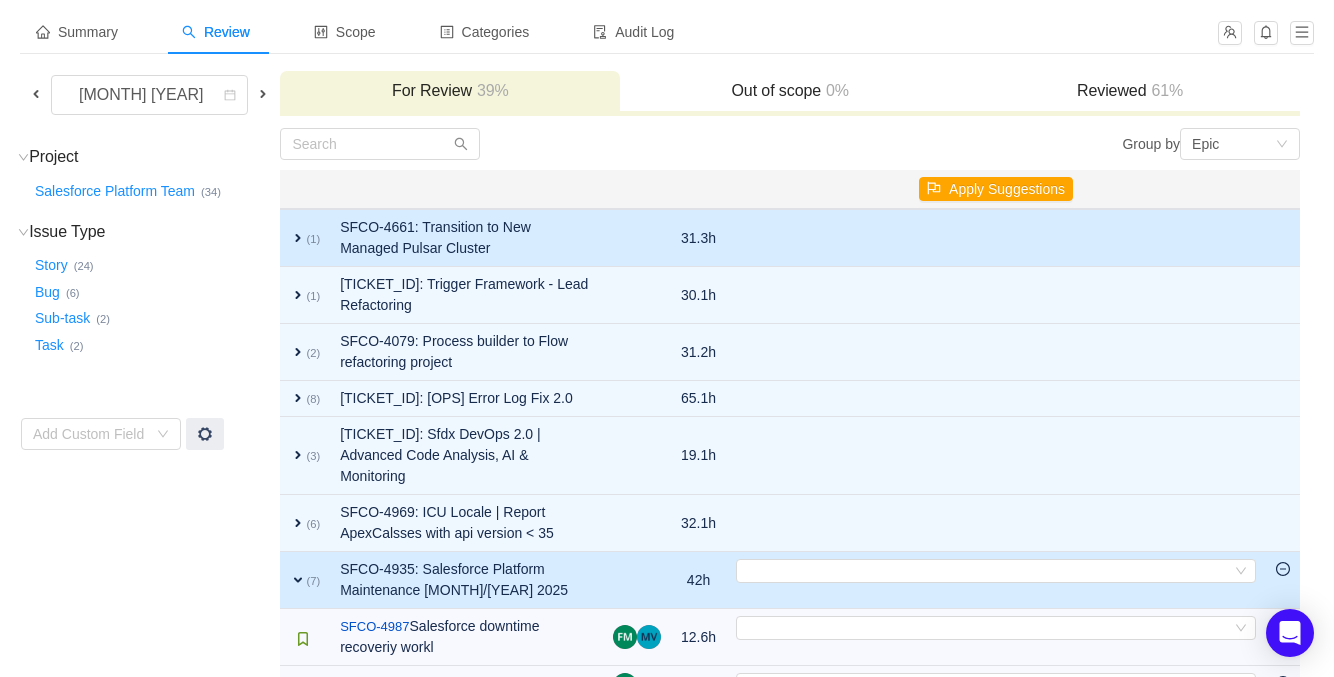 click on "expand" at bounding box center [298, 238] 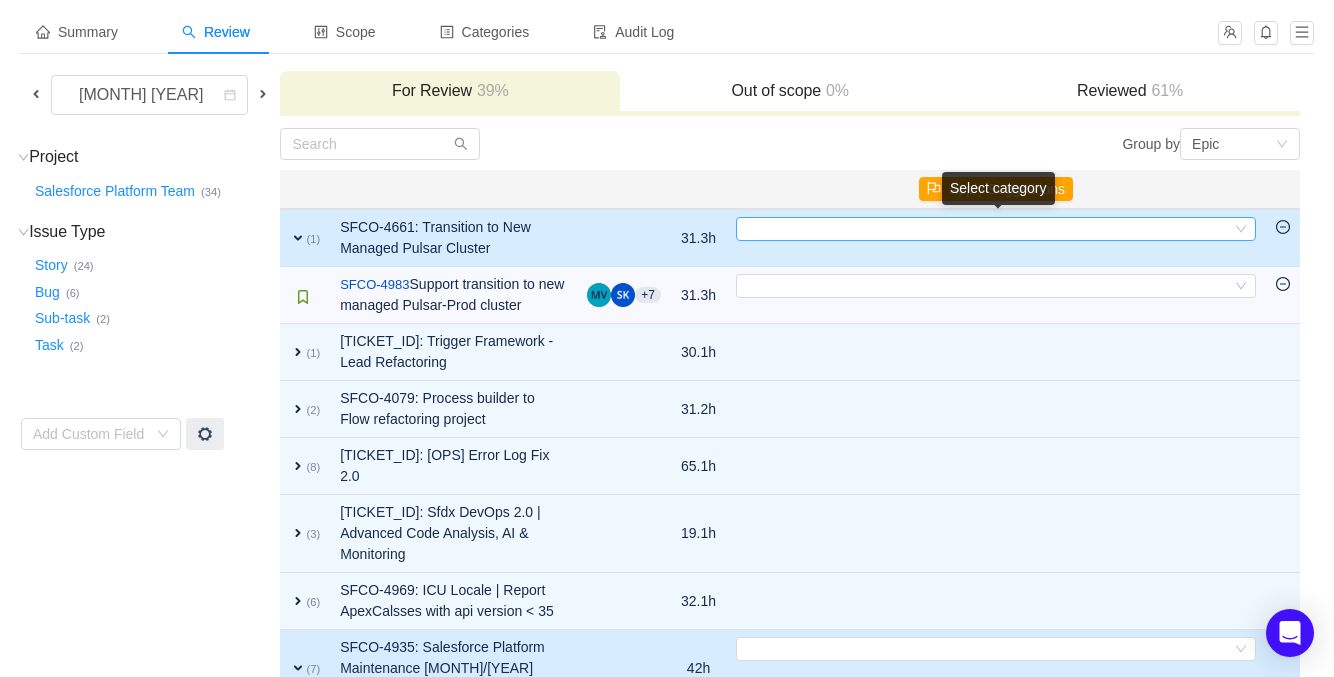 click on "Select" at bounding box center [996, 229] 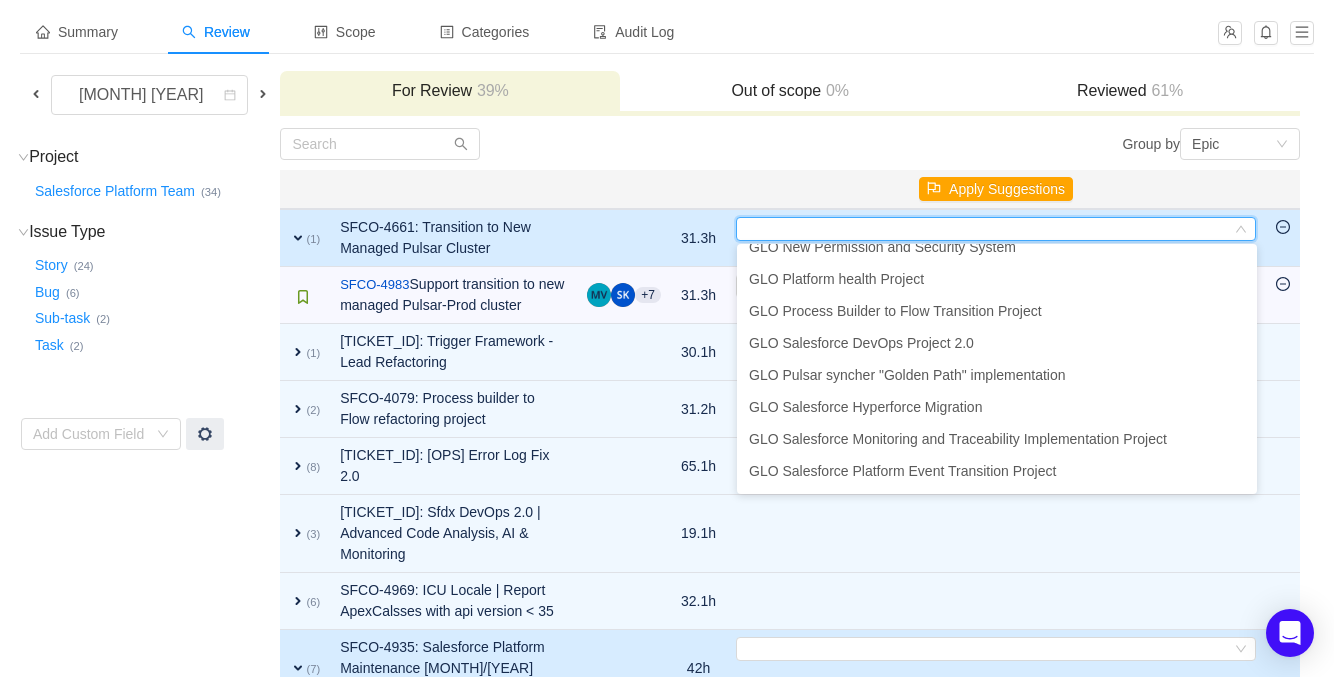 scroll, scrollTop: 500, scrollLeft: 0, axis: vertical 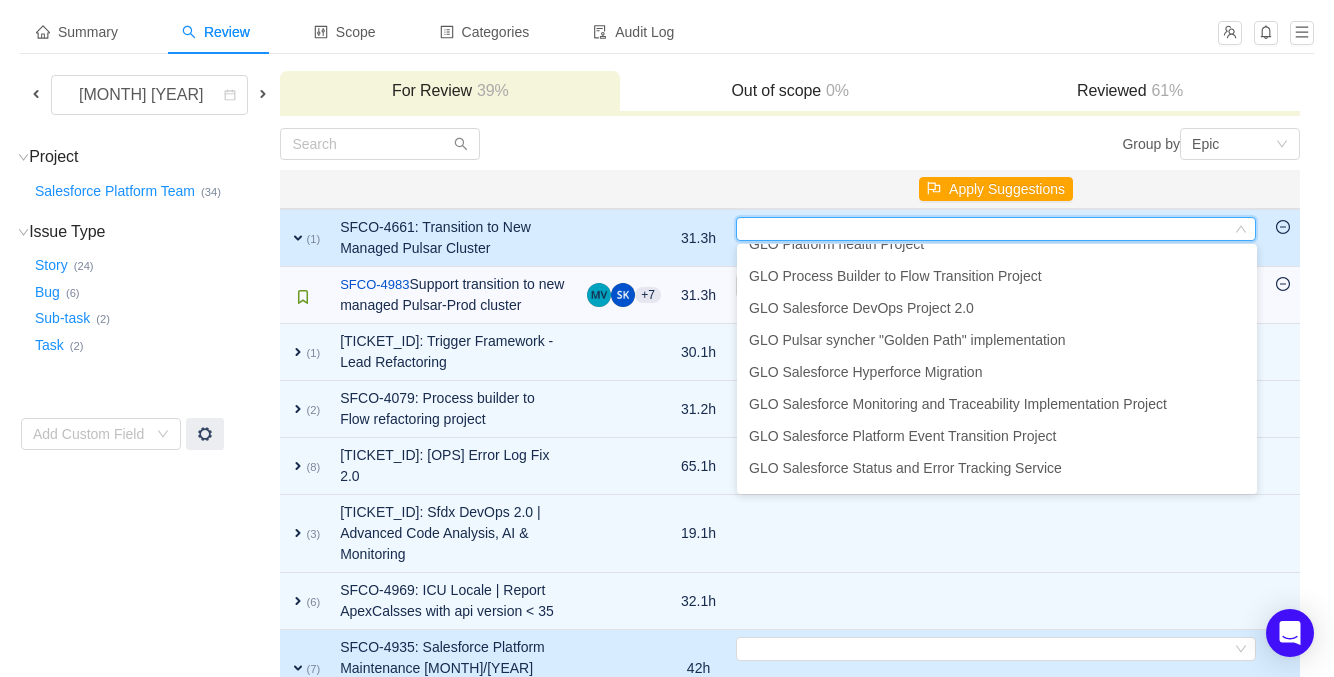 click at bounding box center (624, 189) 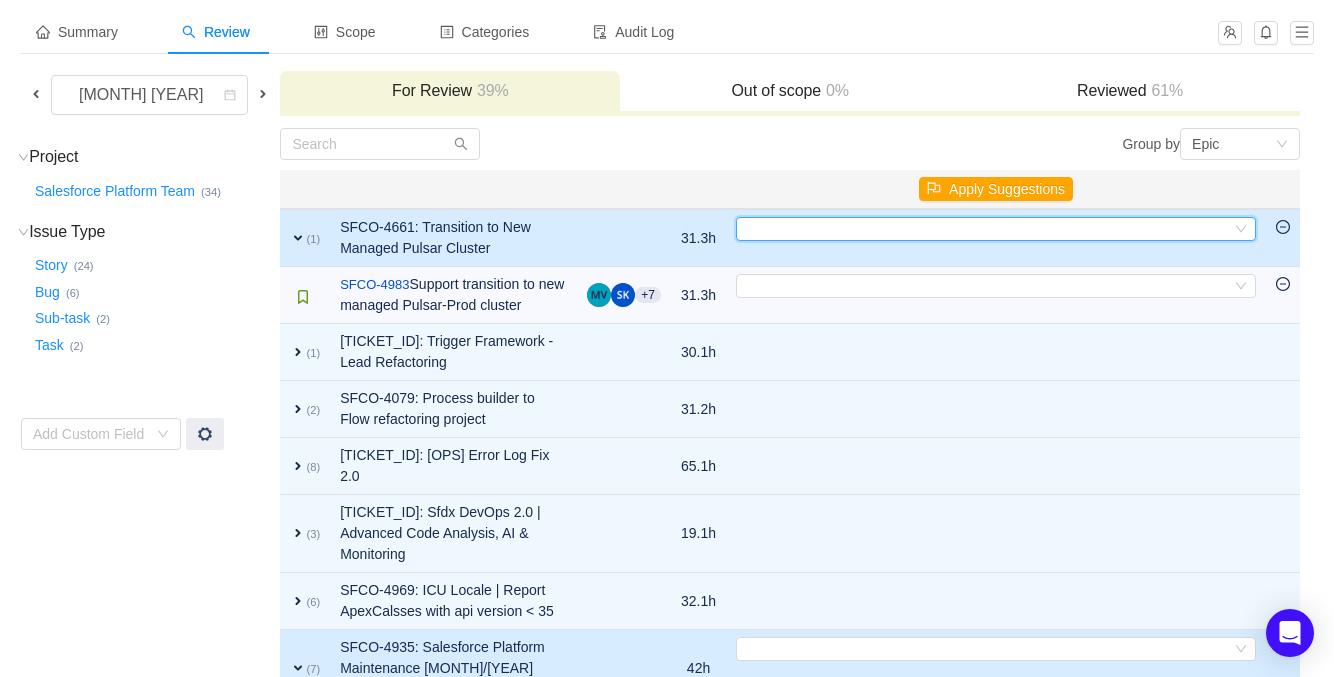 click at bounding box center (1241, 229) 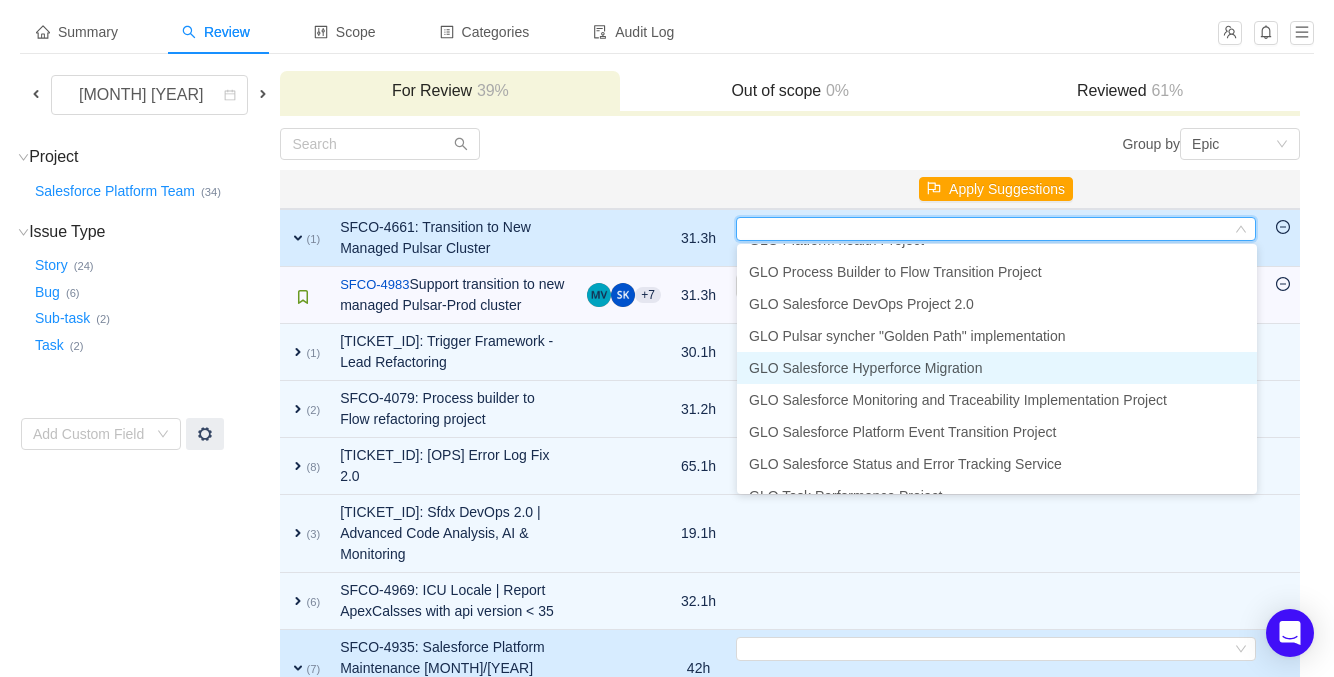 scroll, scrollTop: 590, scrollLeft: 0, axis: vertical 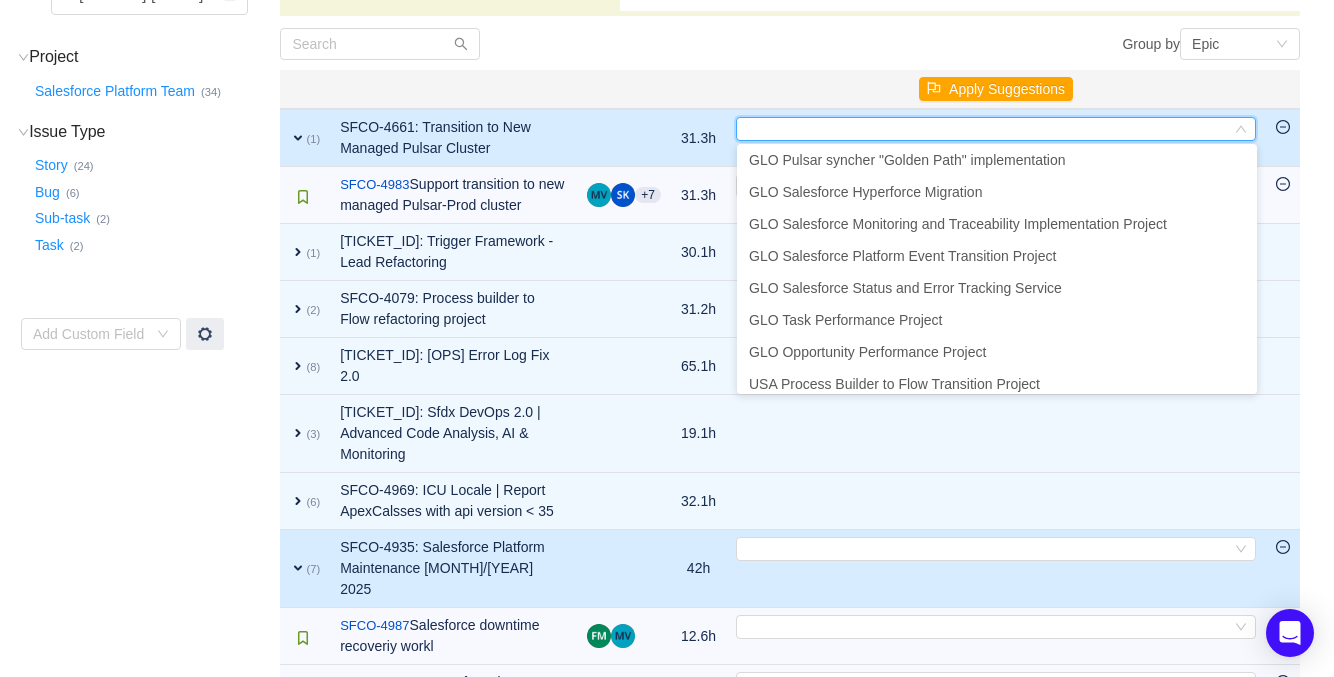 click on "Group by   Epic" at bounding box center [1045, 44] 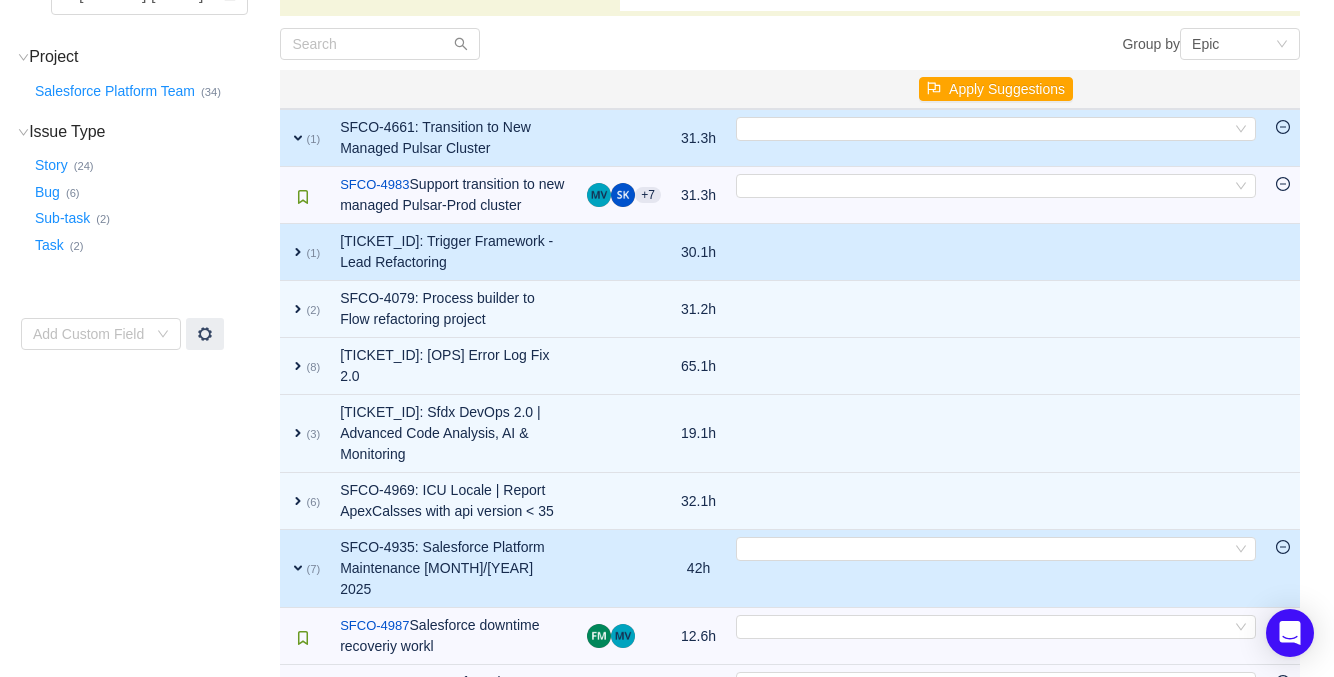 click on "expand" at bounding box center [298, 252] 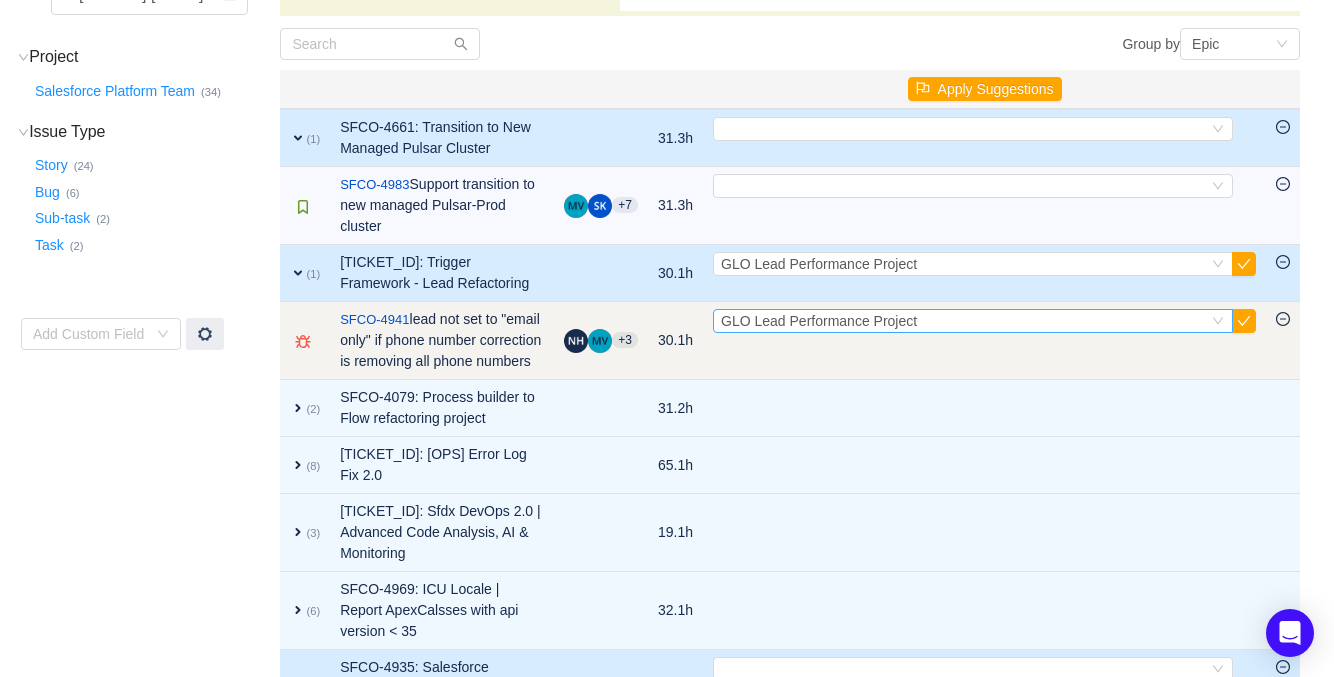 click at bounding box center [1218, 321] 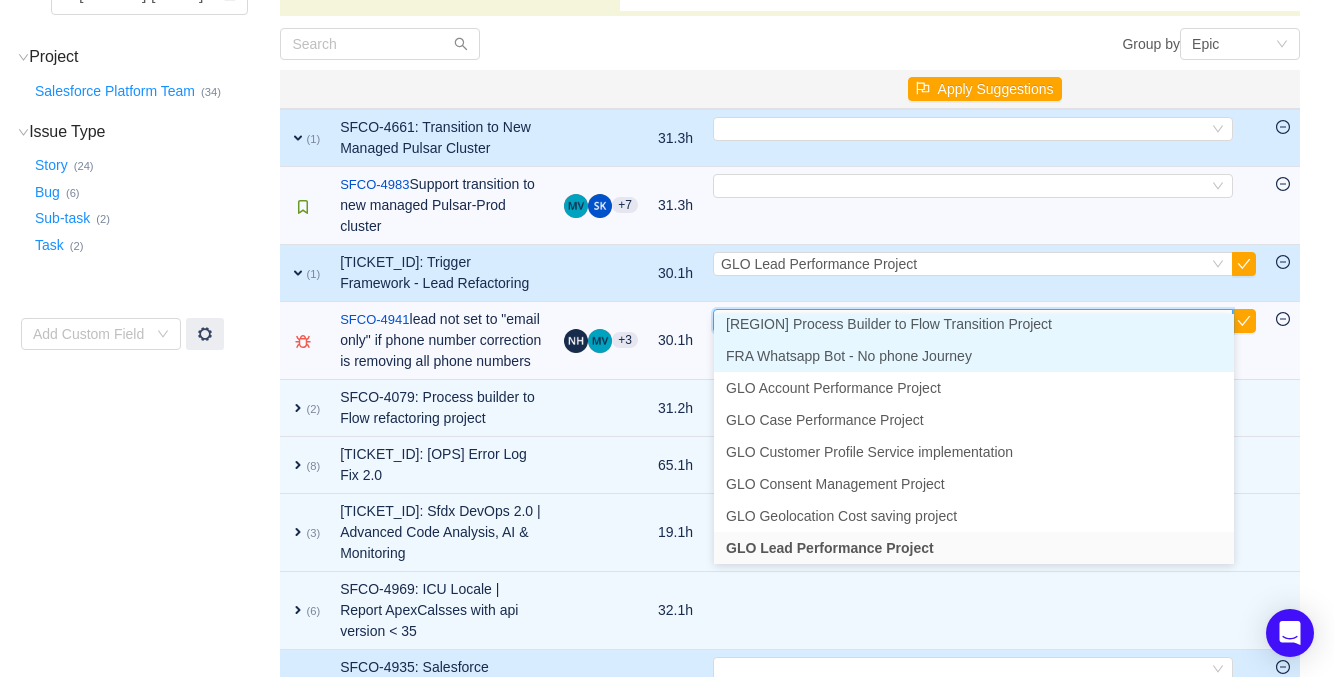 scroll, scrollTop: 163, scrollLeft: 0, axis: vertical 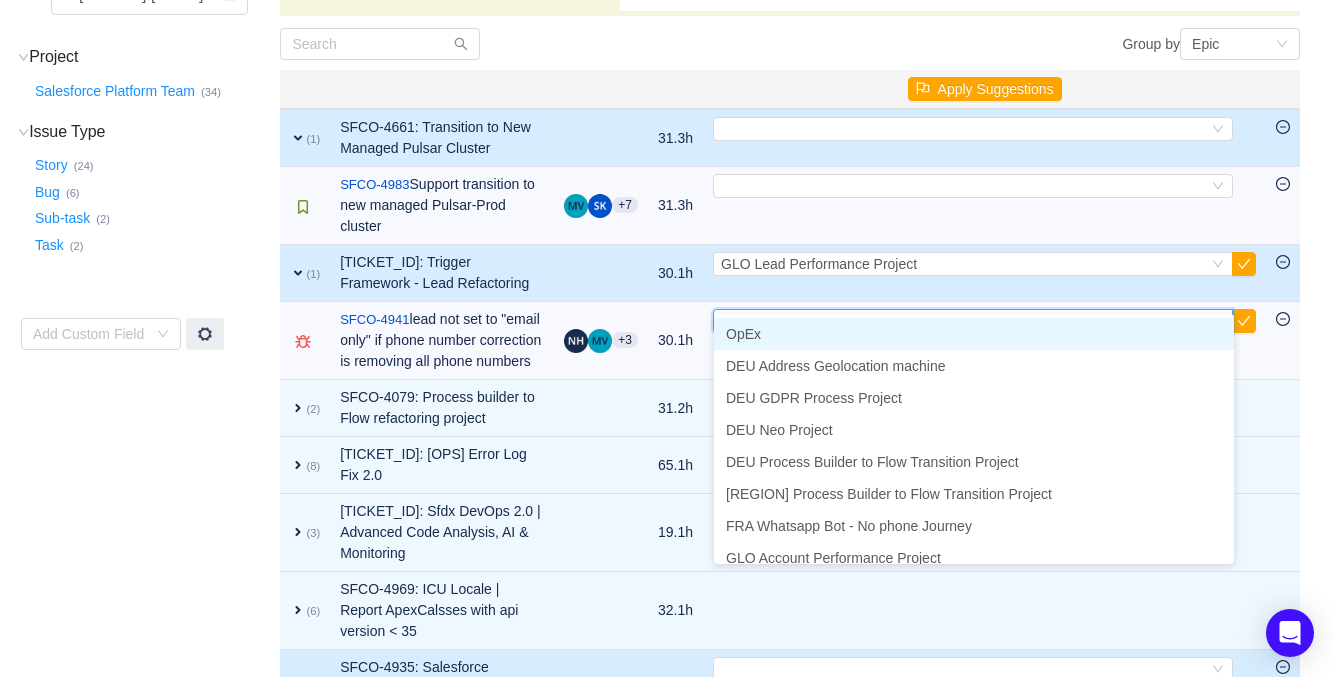 click on "OpEx" at bounding box center [974, 334] 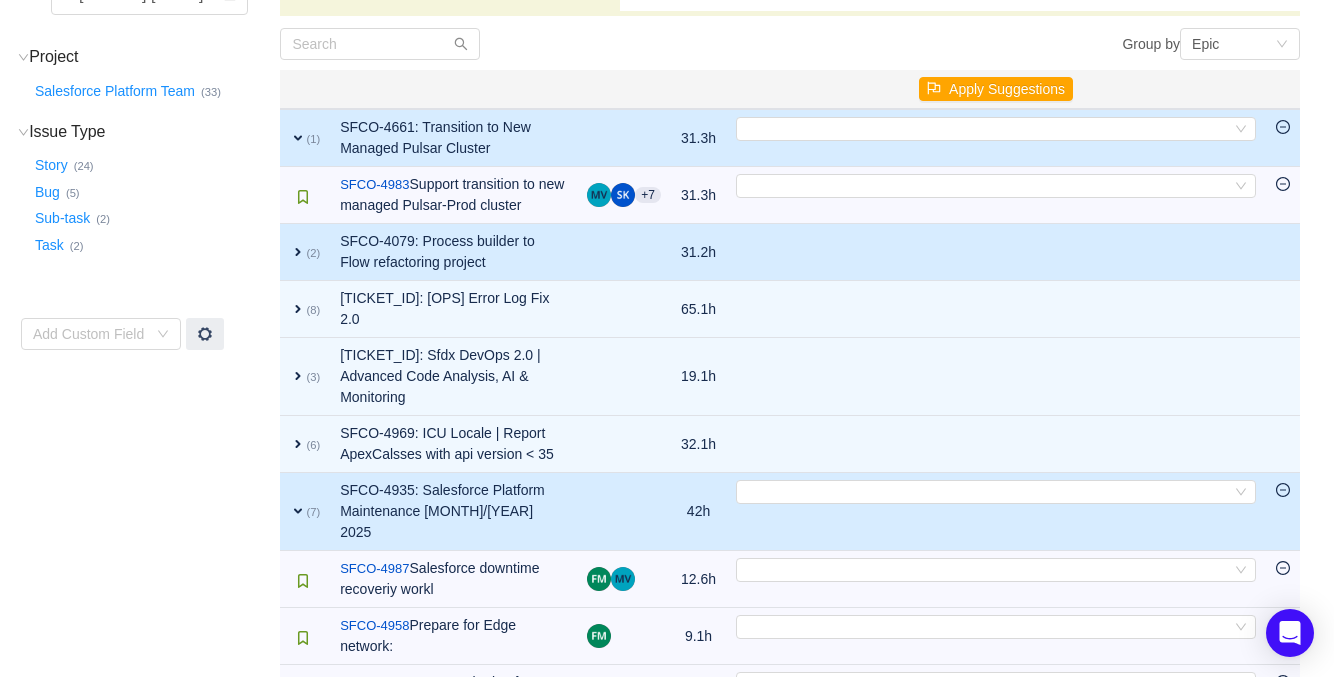 click on "expand" at bounding box center [298, 252] 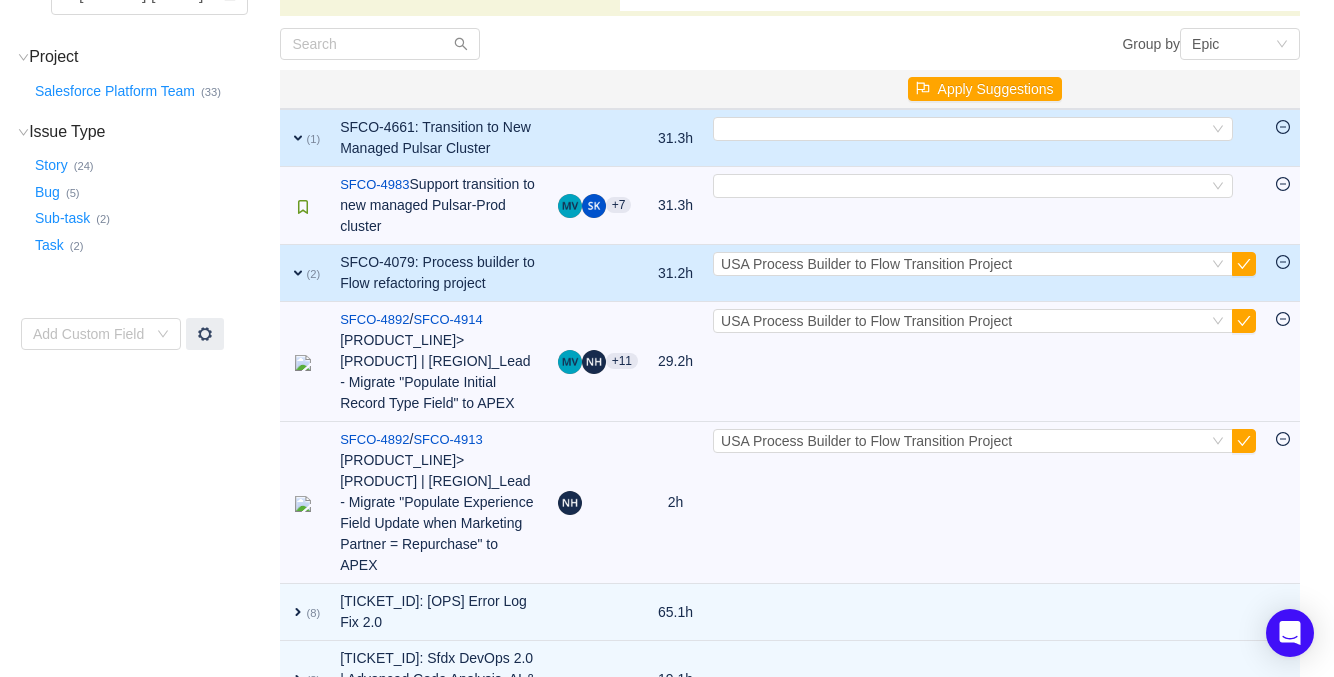 click on "expand" at bounding box center (298, 138) 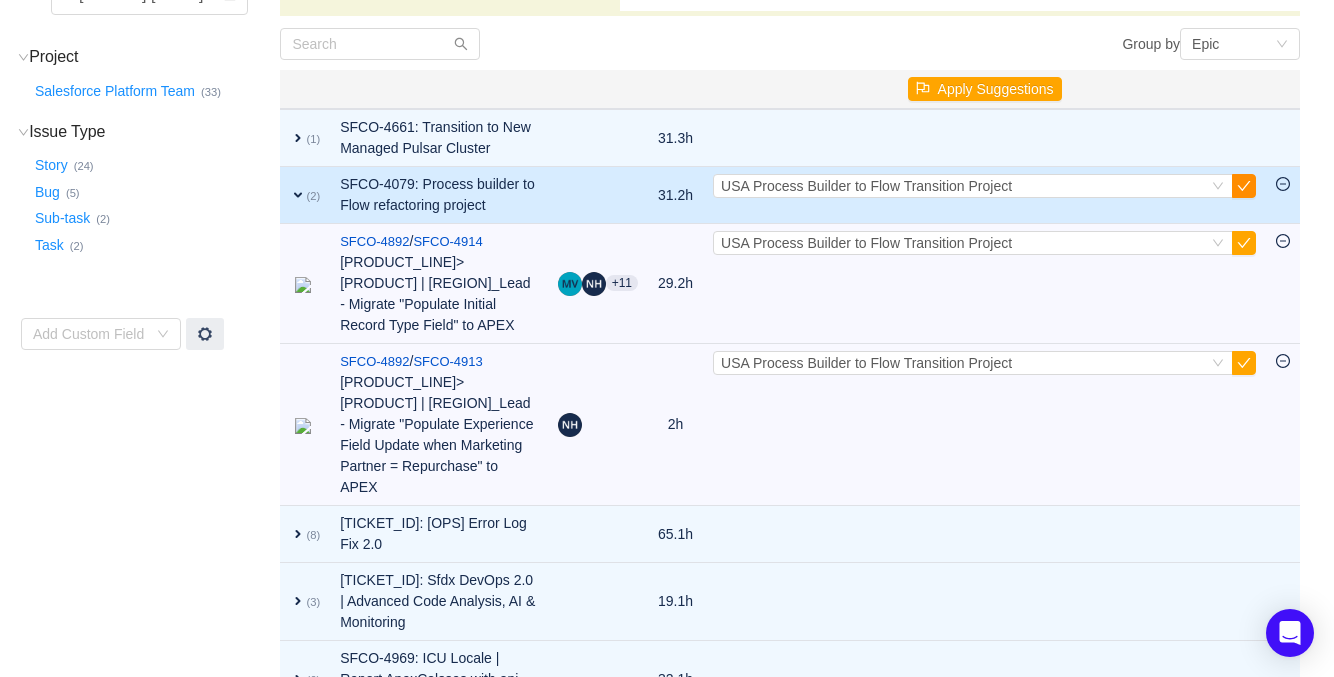 click at bounding box center (1244, 186) 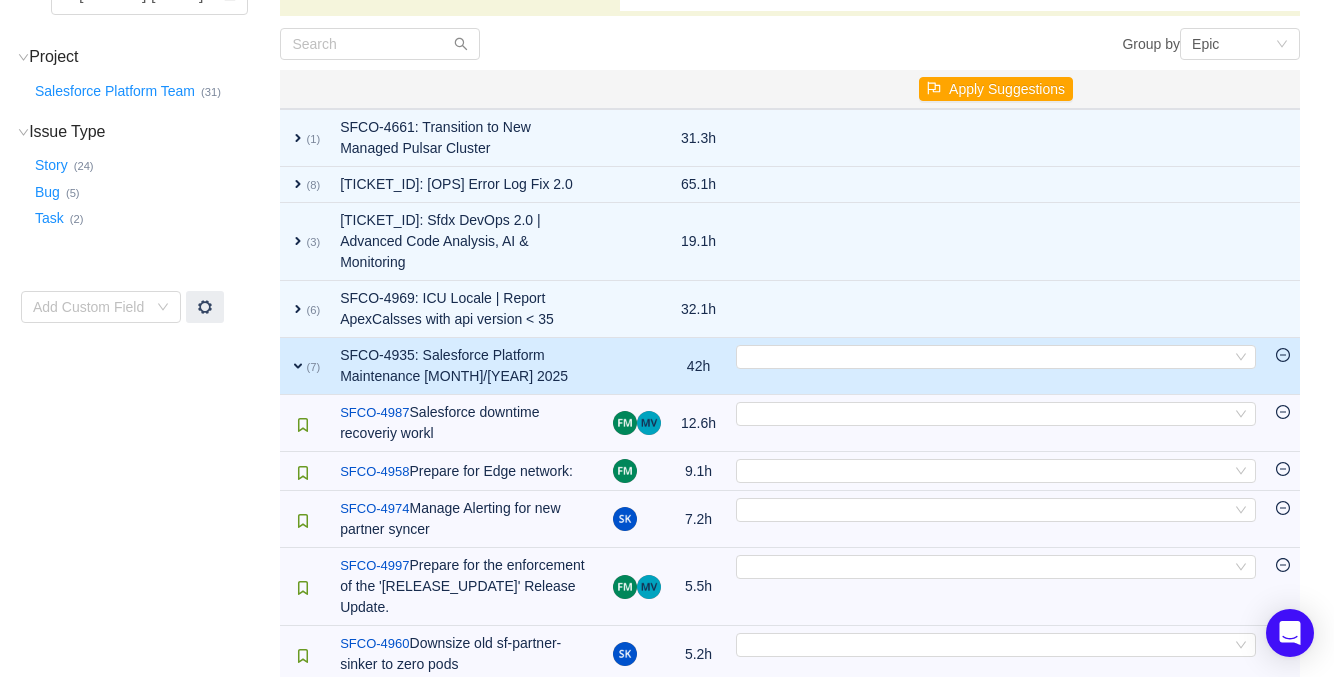 click on "expand" at bounding box center (298, 366) 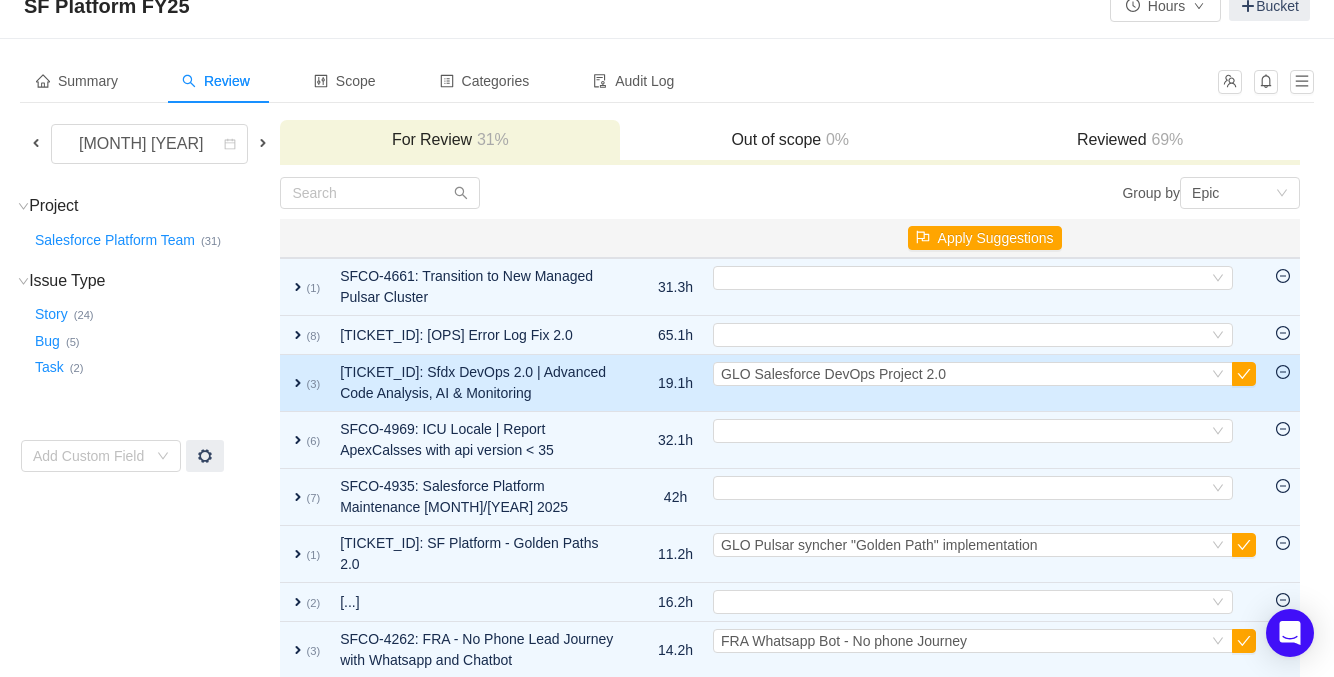 scroll, scrollTop: 52, scrollLeft: 0, axis: vertical 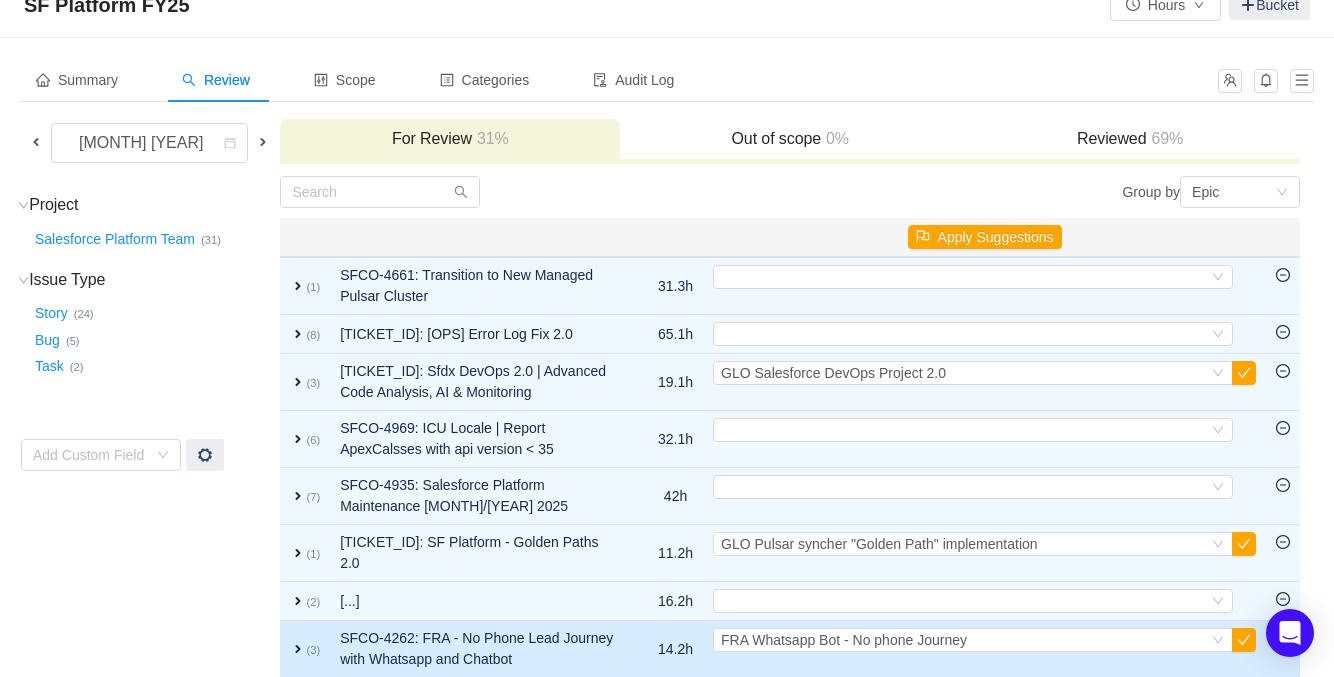 click on "expand" at bounding box center (298, 286) 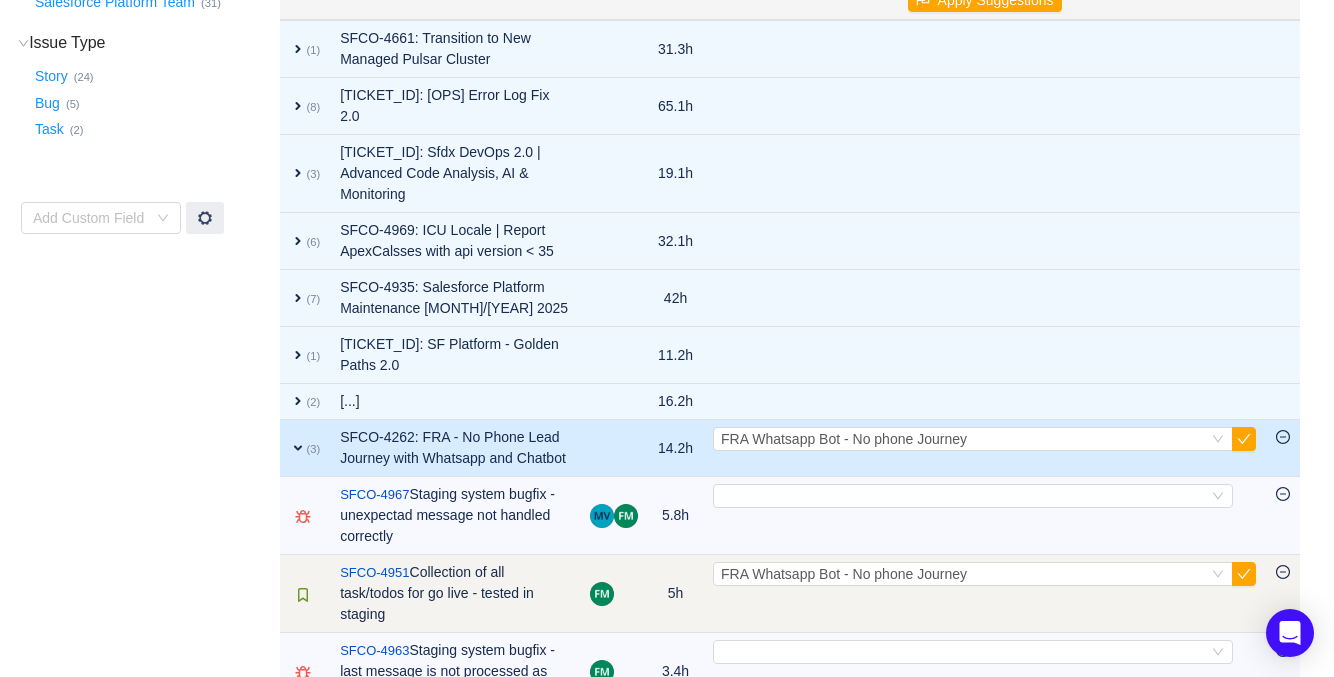 scroll, scrollTop: 298, scrollLeft: 0, axis: vertical 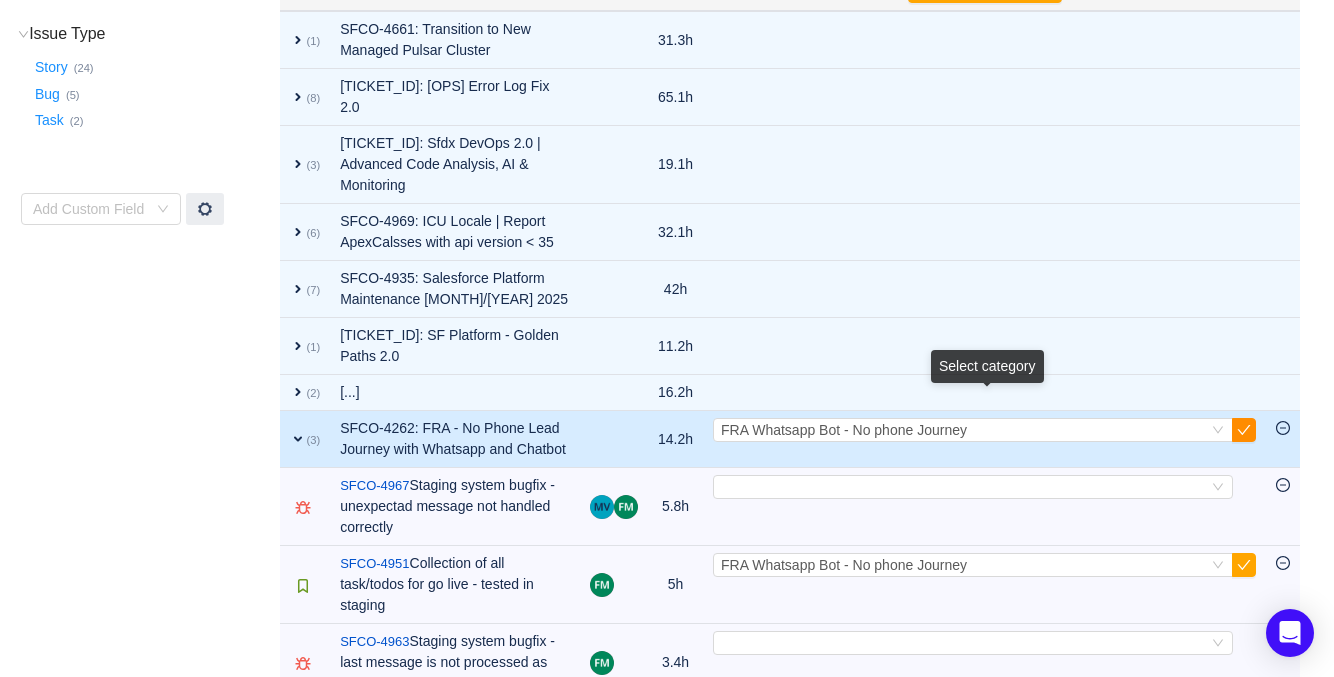 click at bounding box center [1244, 430] 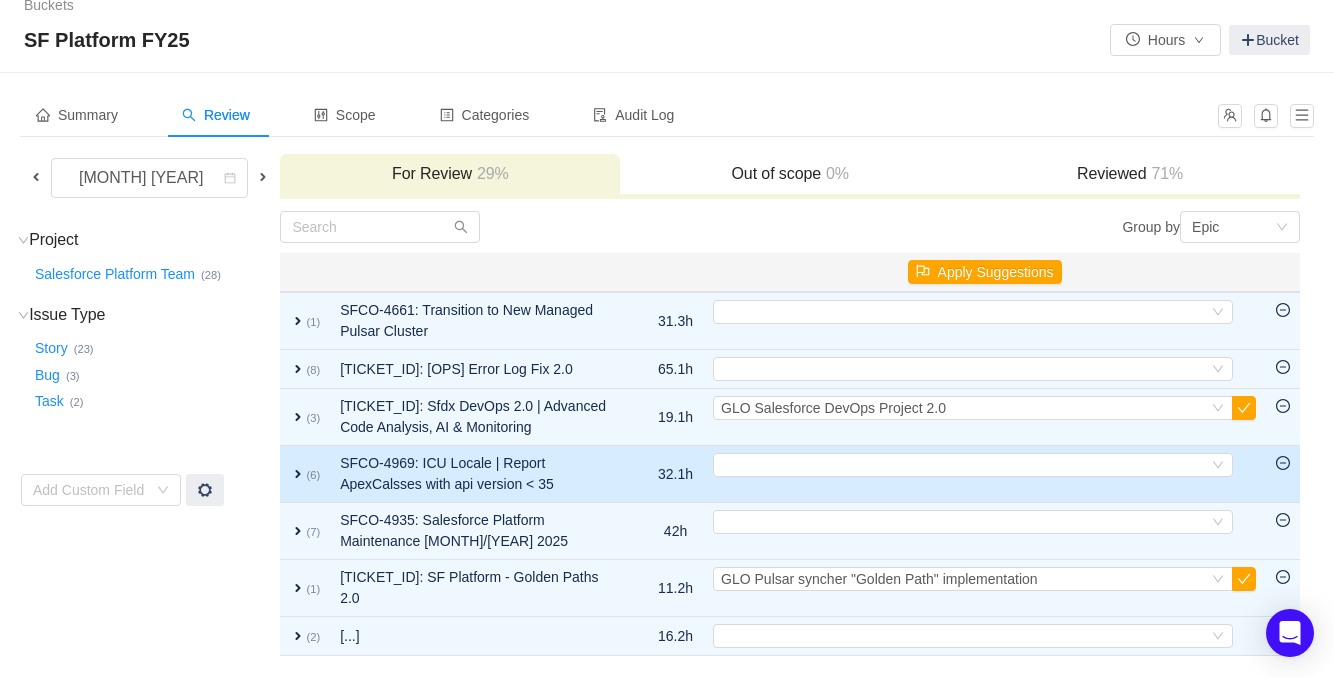 scroll, scrollTop: 0, scrollLeft: 0, axis: both 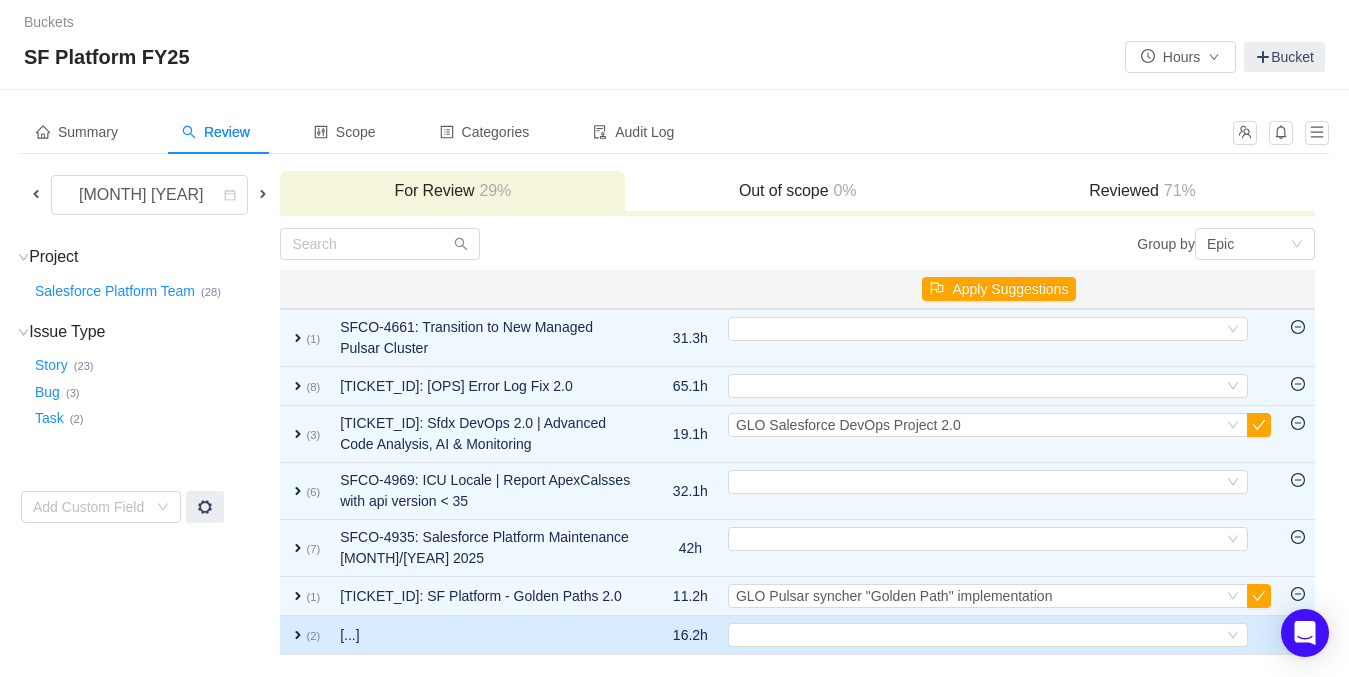click on "expand" at bounding box center [298, 338] 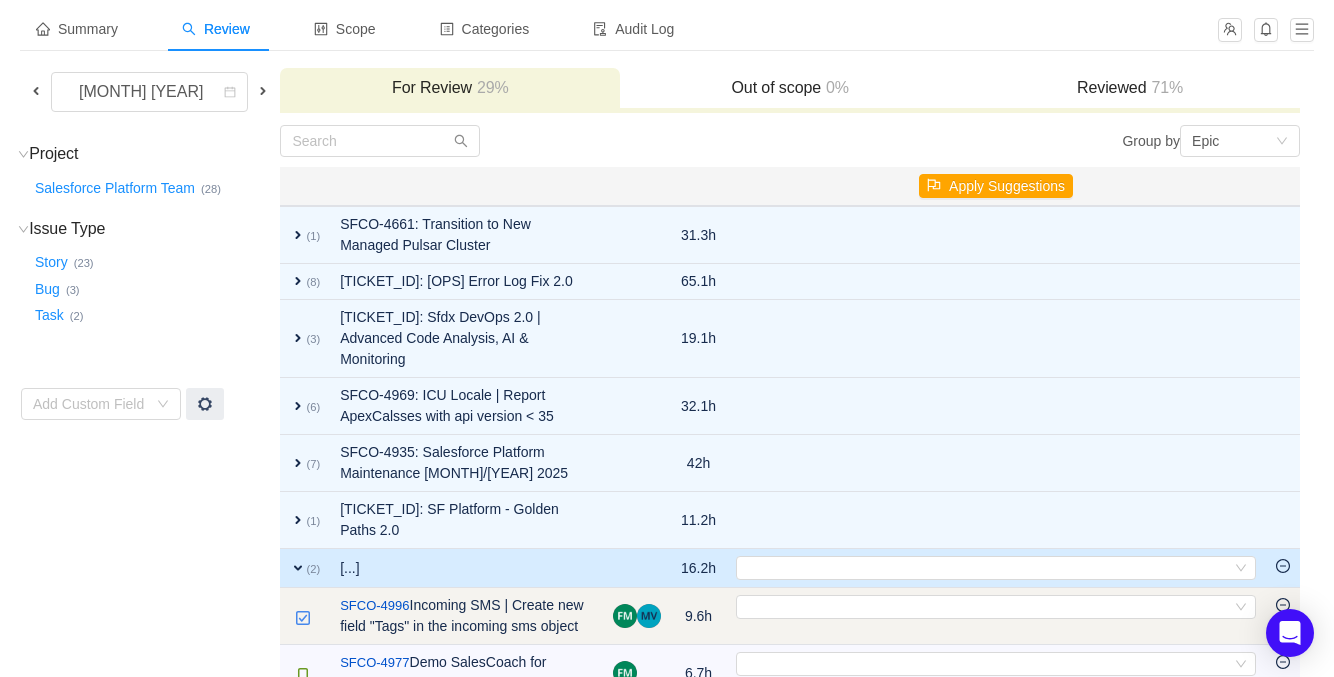 scroll, scrollTop: 106, scrollLeft: 0, axis: vertical 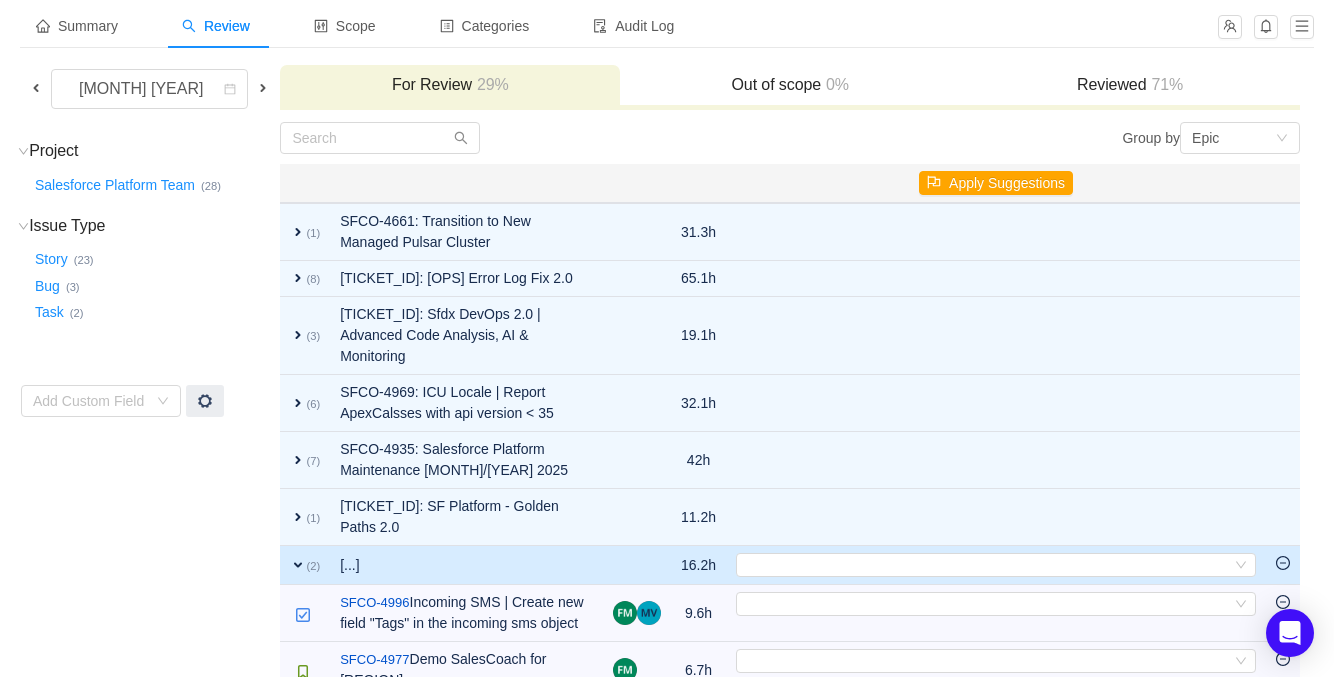click on "expand" at bounding box center (298, 565) 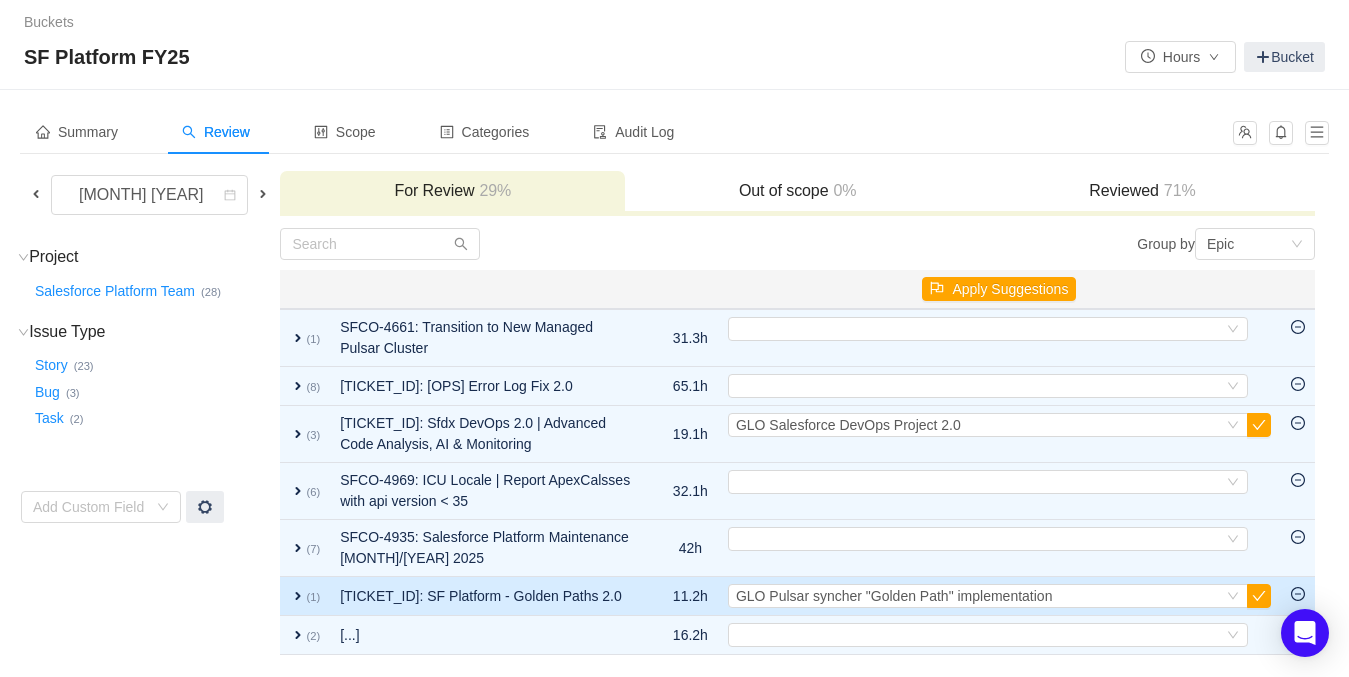 click on "expand" at bounding box center (298, 338) 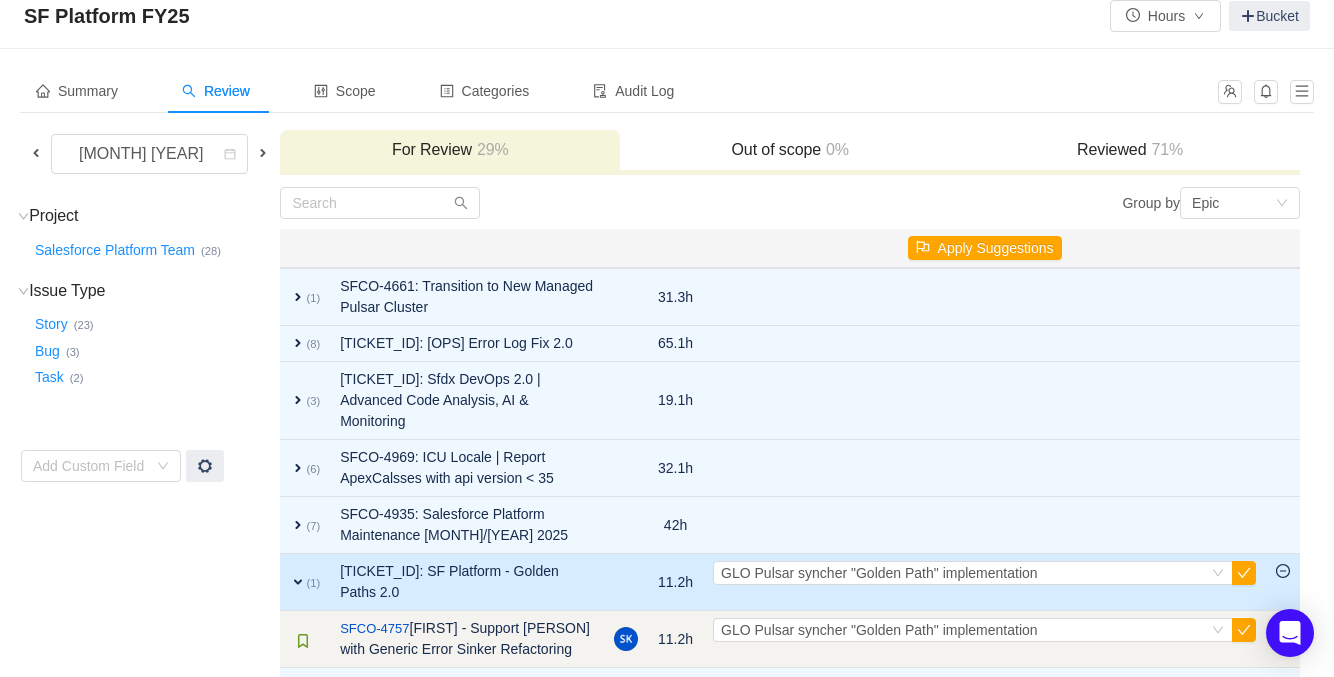 scroll, scrollTop: 64, scrollLeft: 0, axis: vertical 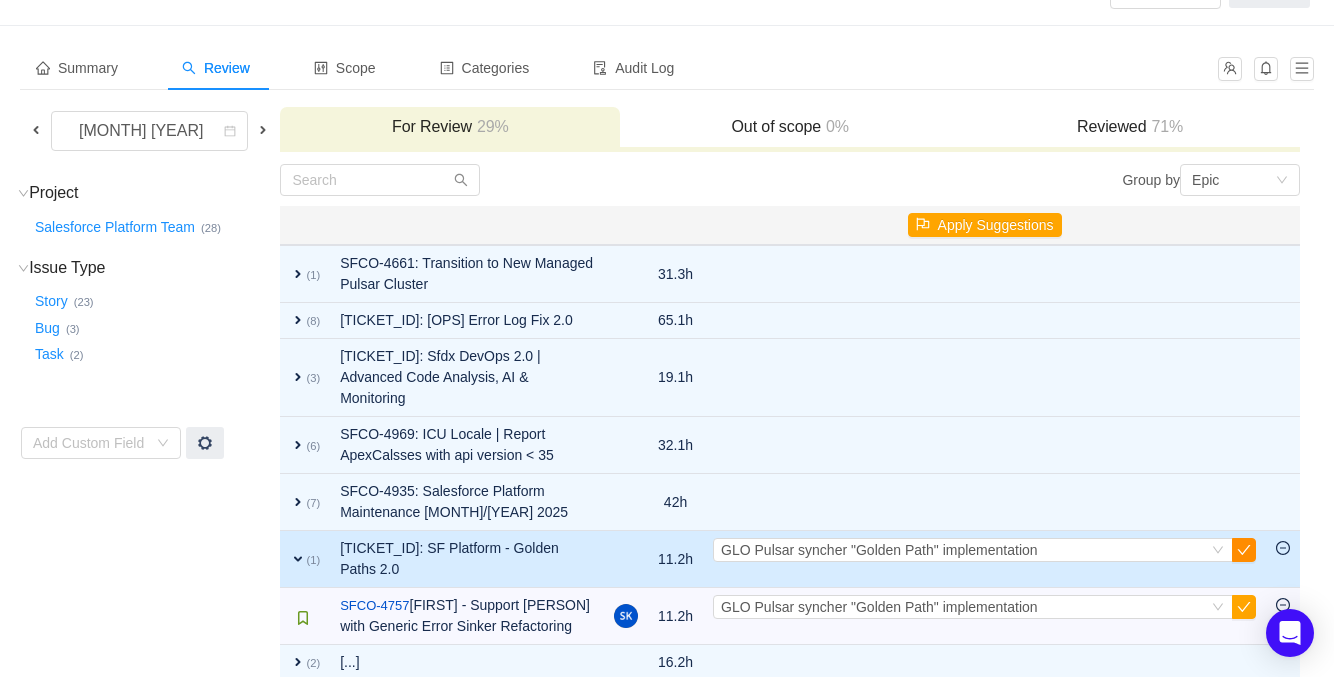 click at bounding box center [1244, 550] 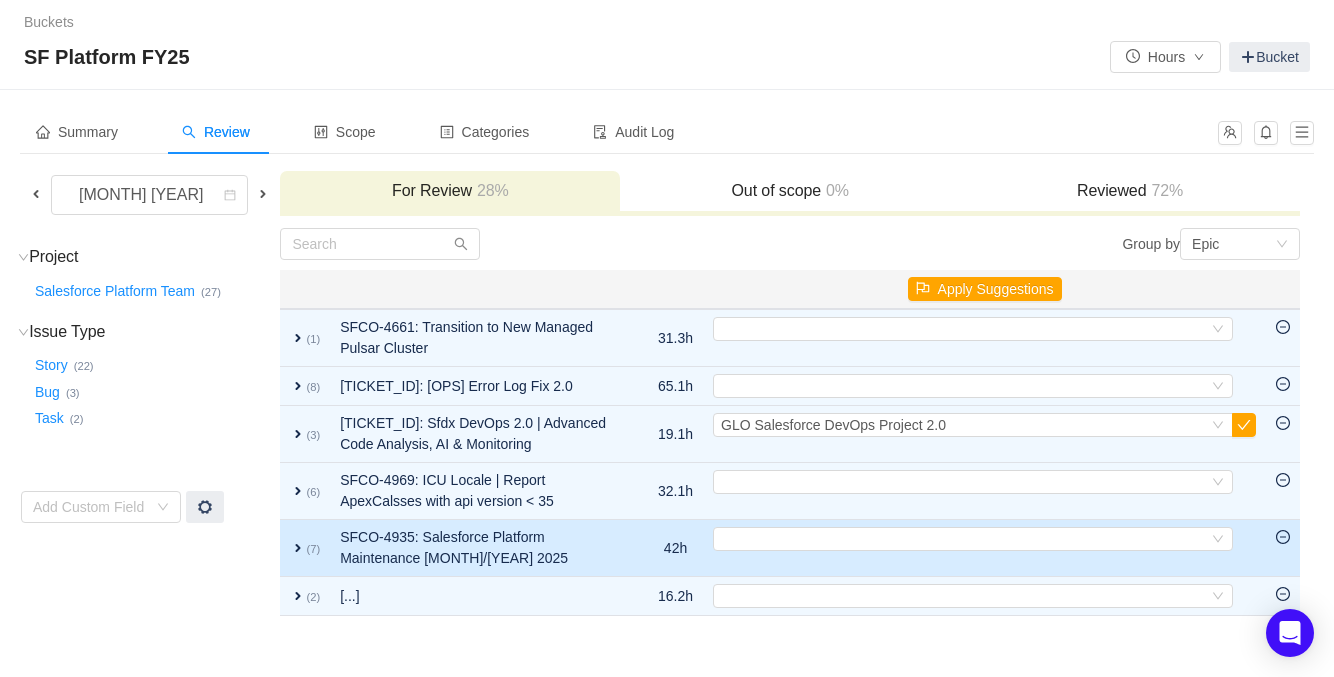 scroll, scrollTop: 0, scrollLeft: 0, axis: both 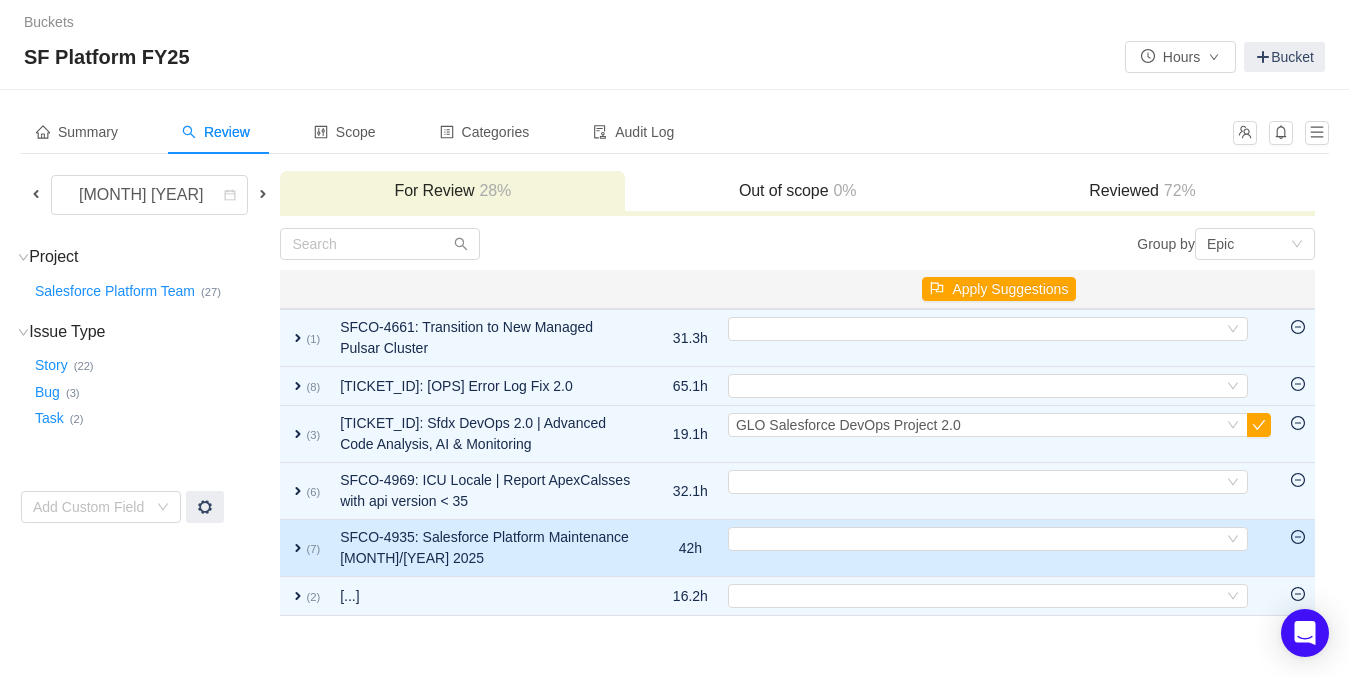 click on "expand" at bounding box center (298, 338) 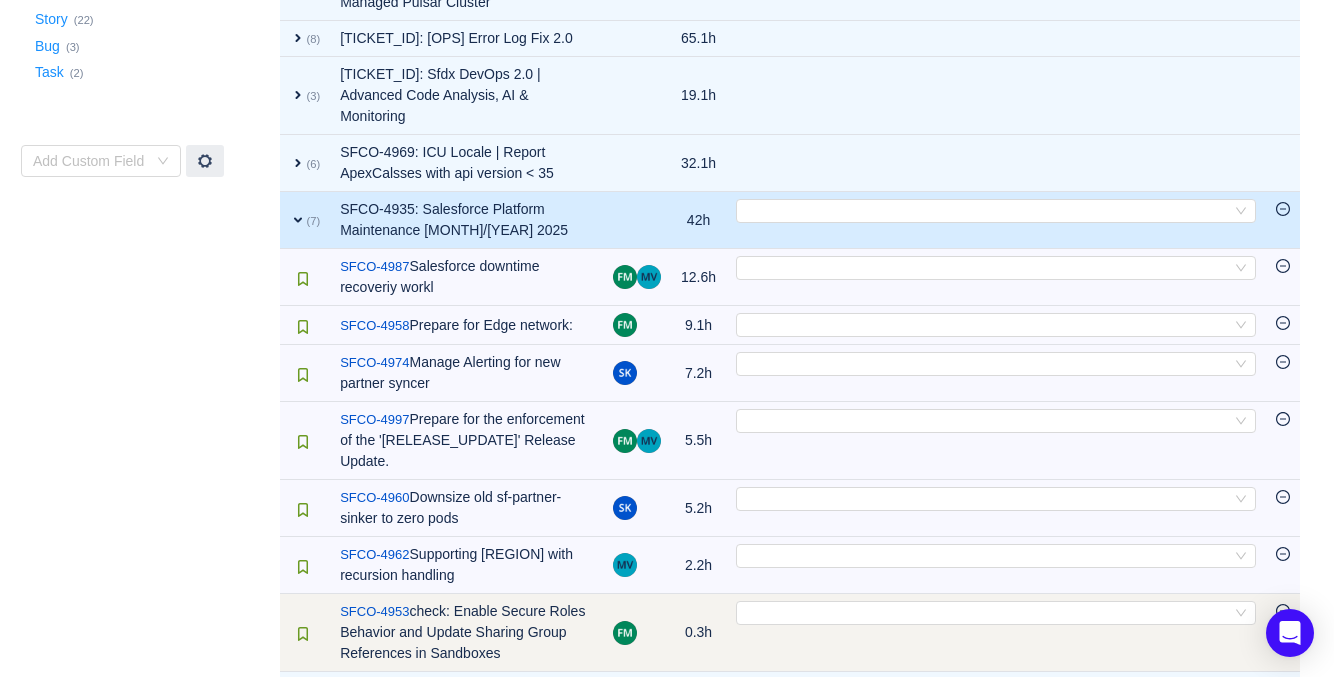 scroll, scrollTop: 372, scrollLeft: 0, axis: vertical 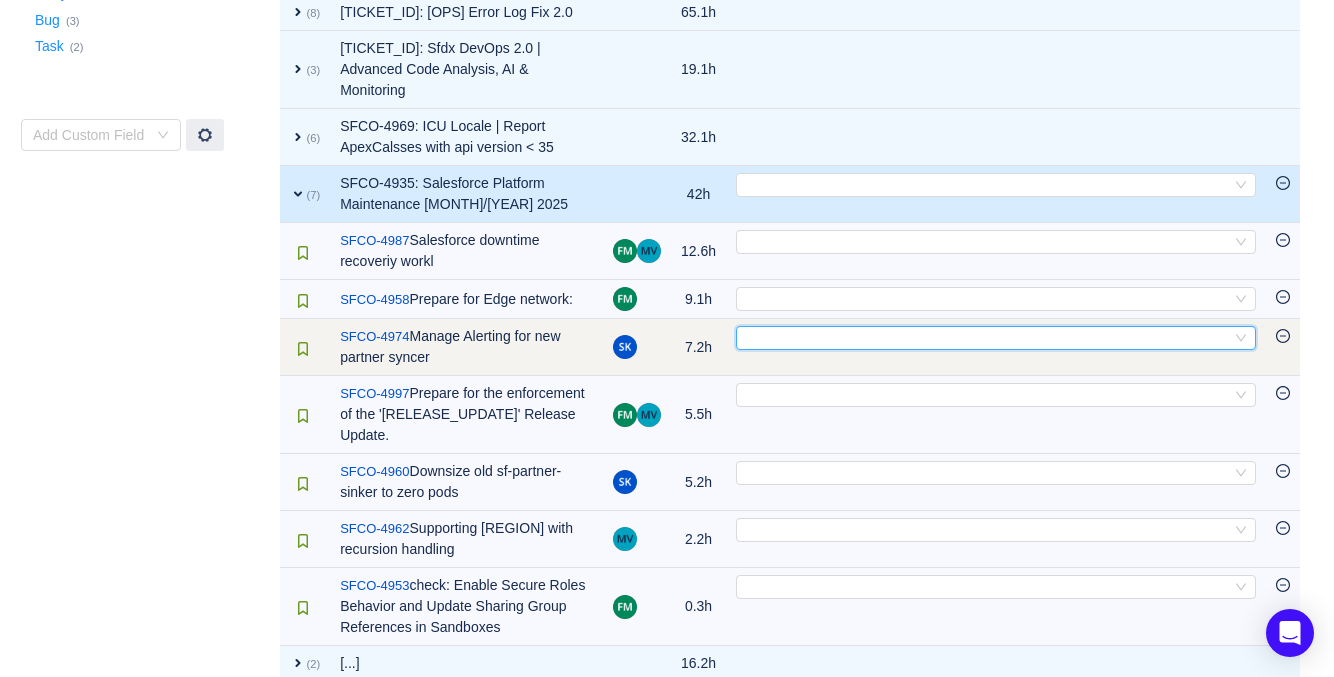 click at bounding box center (1241, 338) 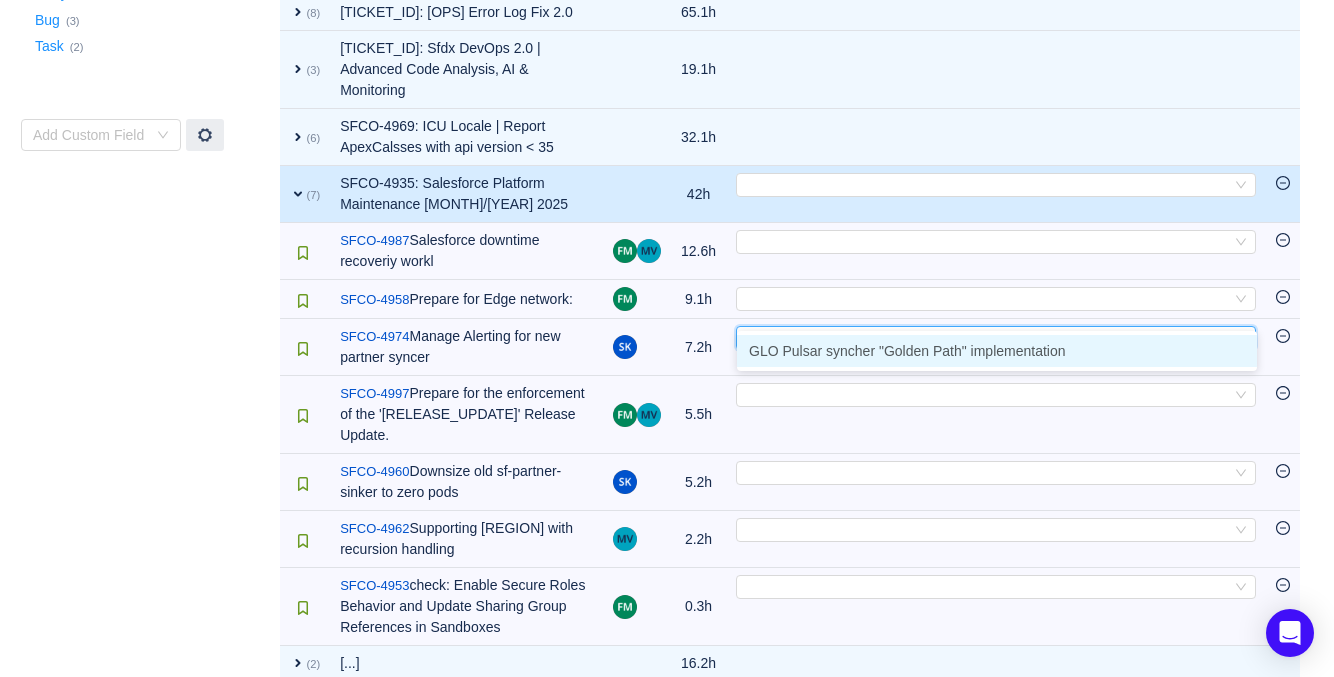click on "GLO Pulsar syncher "Golden Path" implementation" at bounding box center (997, 351) 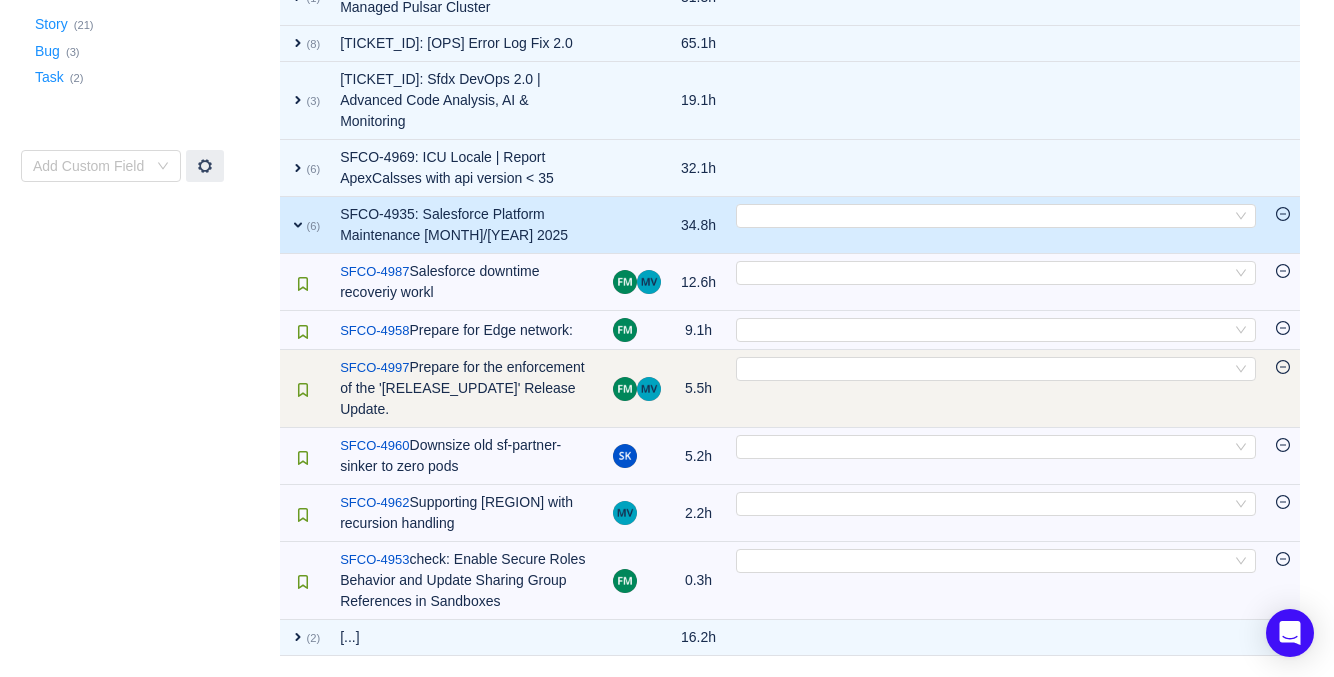 scroll, scrollTop: 315, scrollLeft: 0, axis: vertical 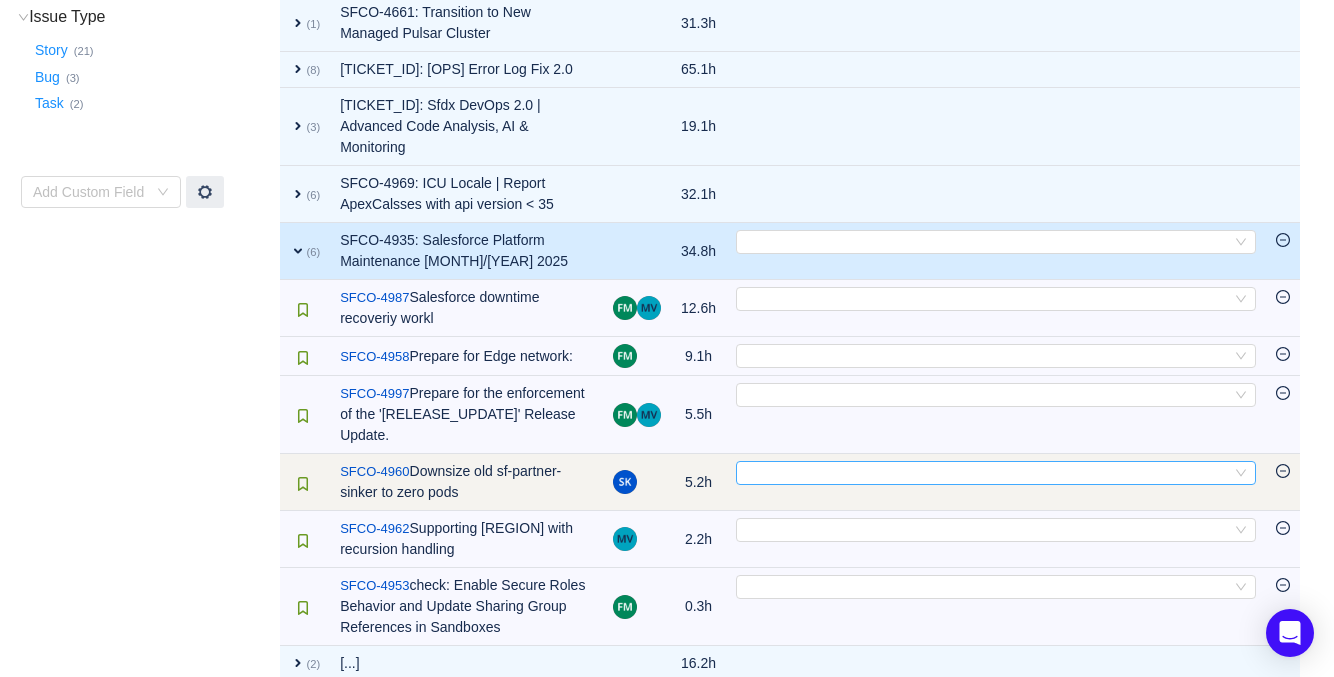 click on "Select" at bounding box center [987, 299] 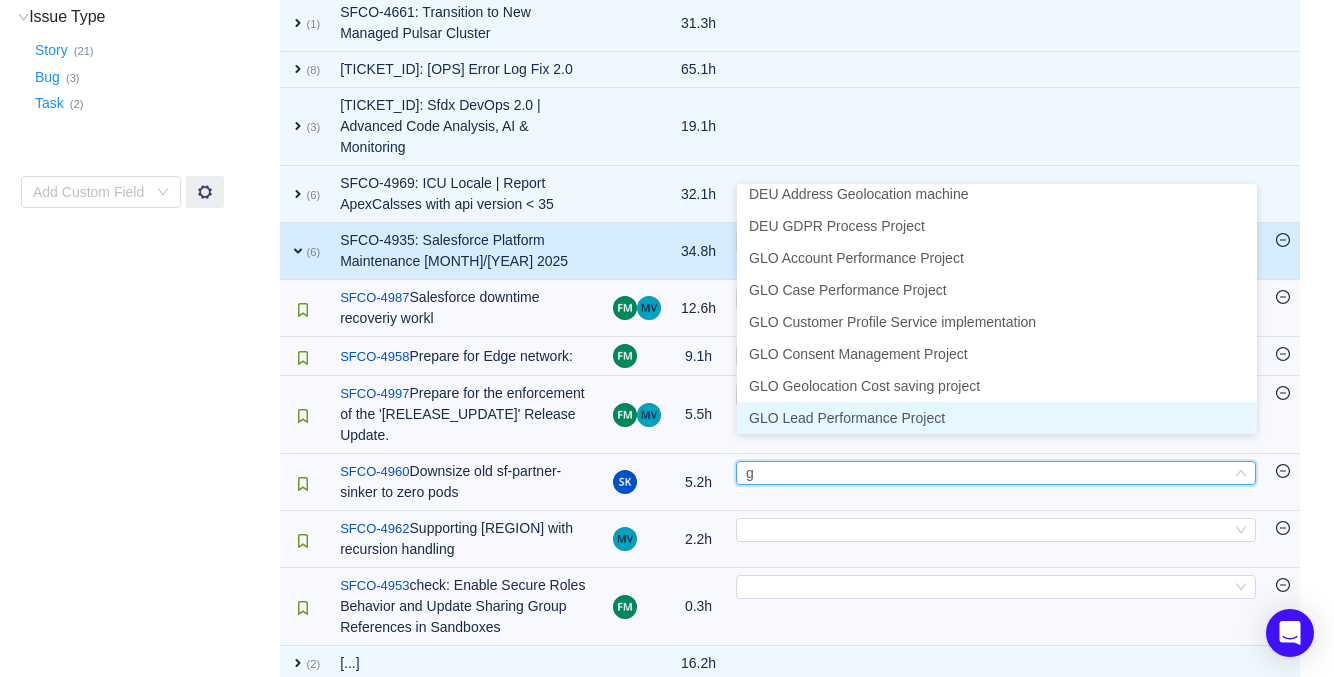 scroll, scrollTop: 10, scrollLeft: 0, axis: vertical 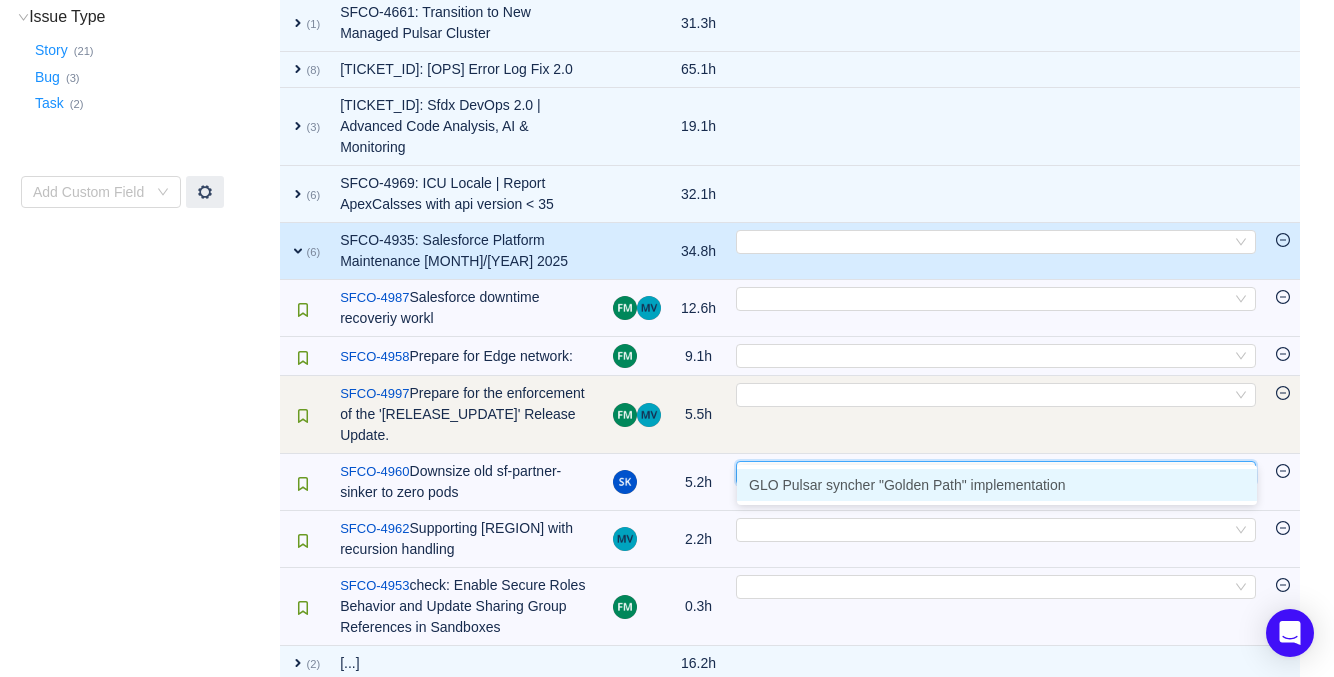 type on "goldr" 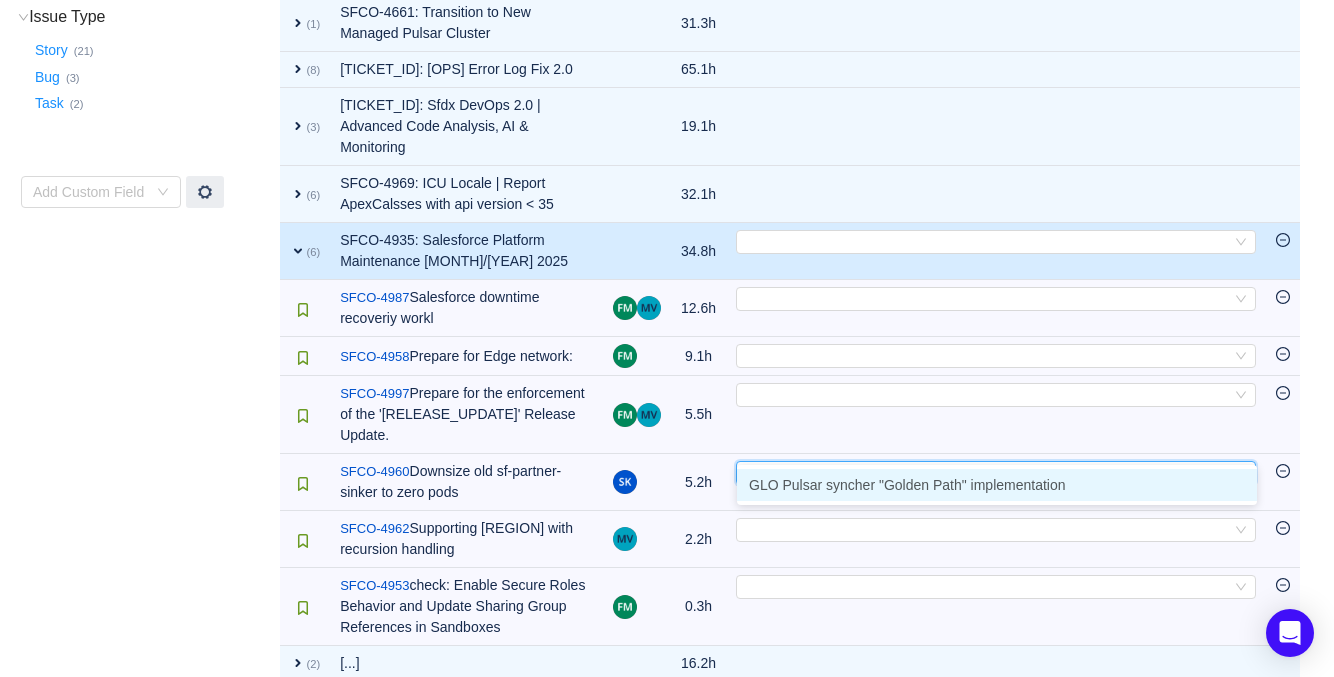 click on "GLO Pulsar syncher "Golden Path" implementation" at bounding box center [907, 485] 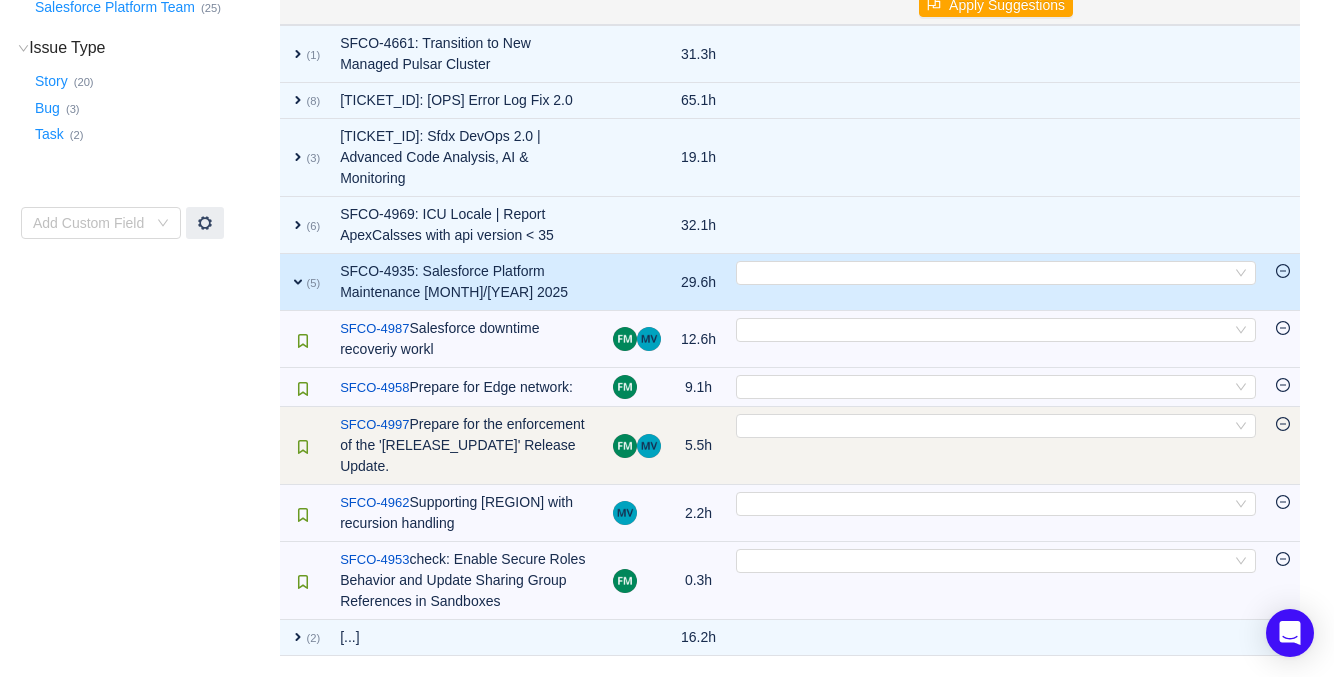 scroll, scrollTop: 258, scrollLeft: 0, axis: vertical 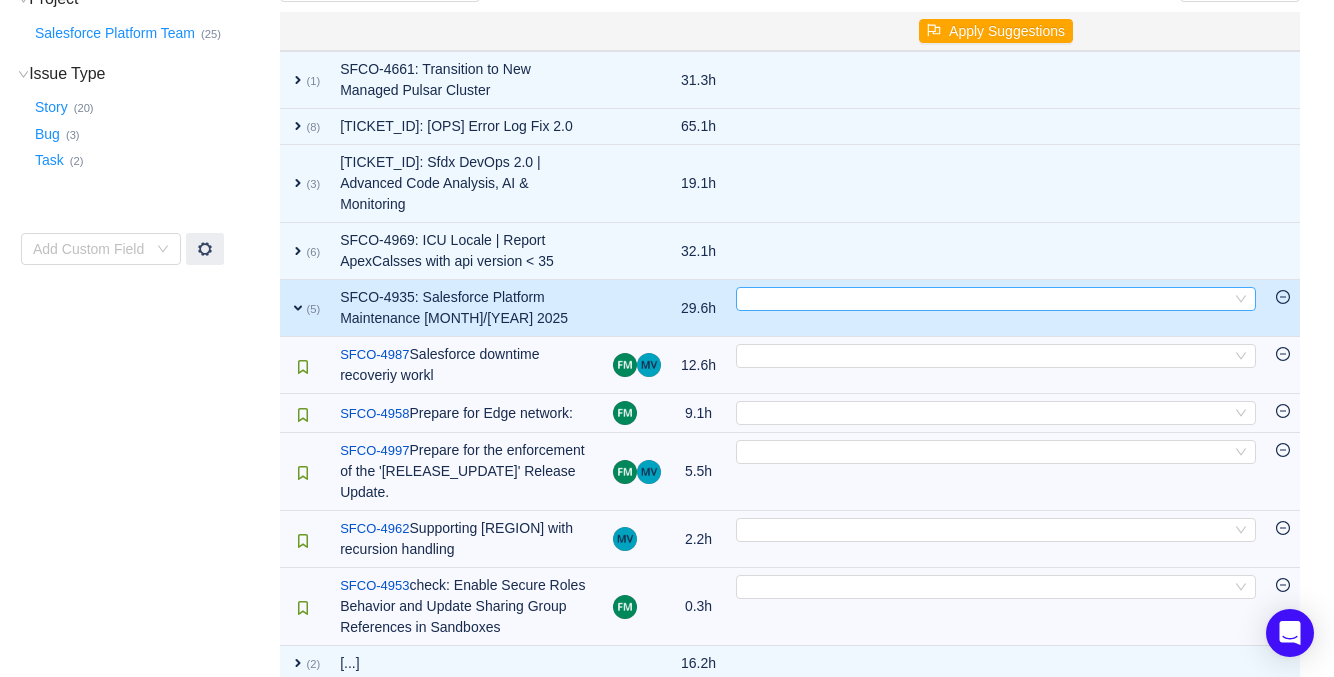 click on "Select" at bounding box center (987, 299) 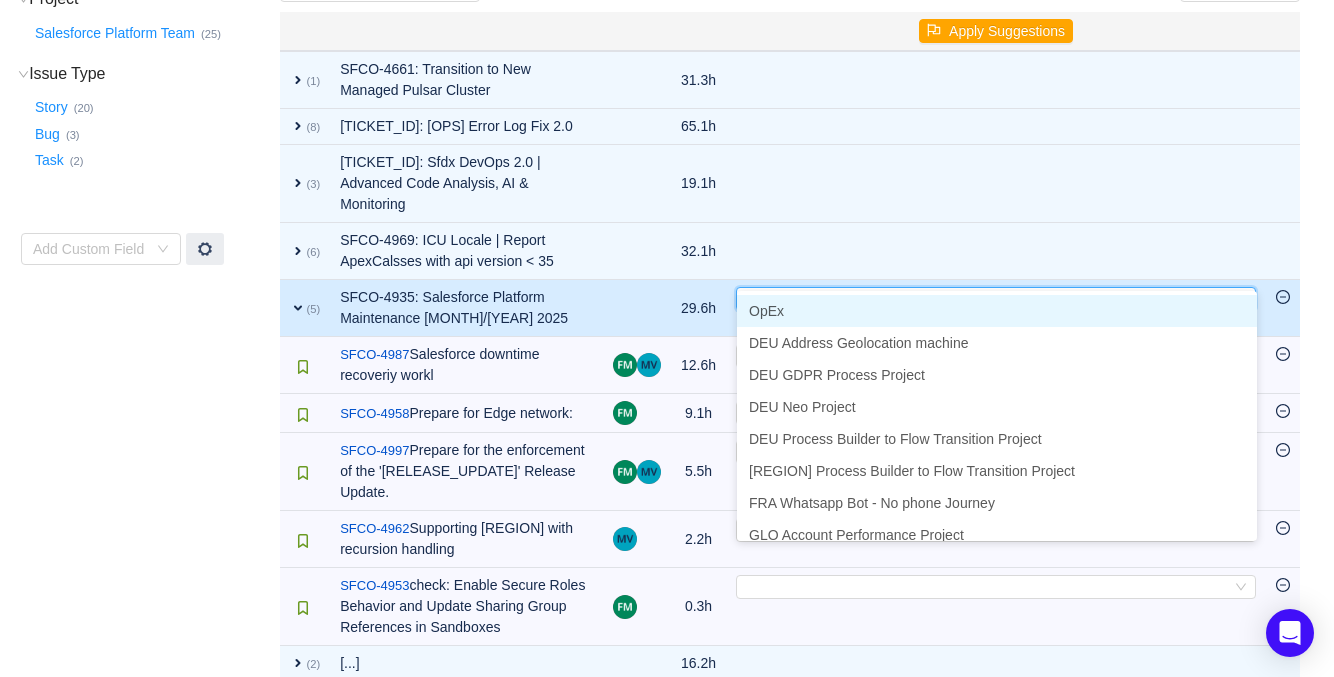 click on "OpEx" at bounding box center (997, 311) 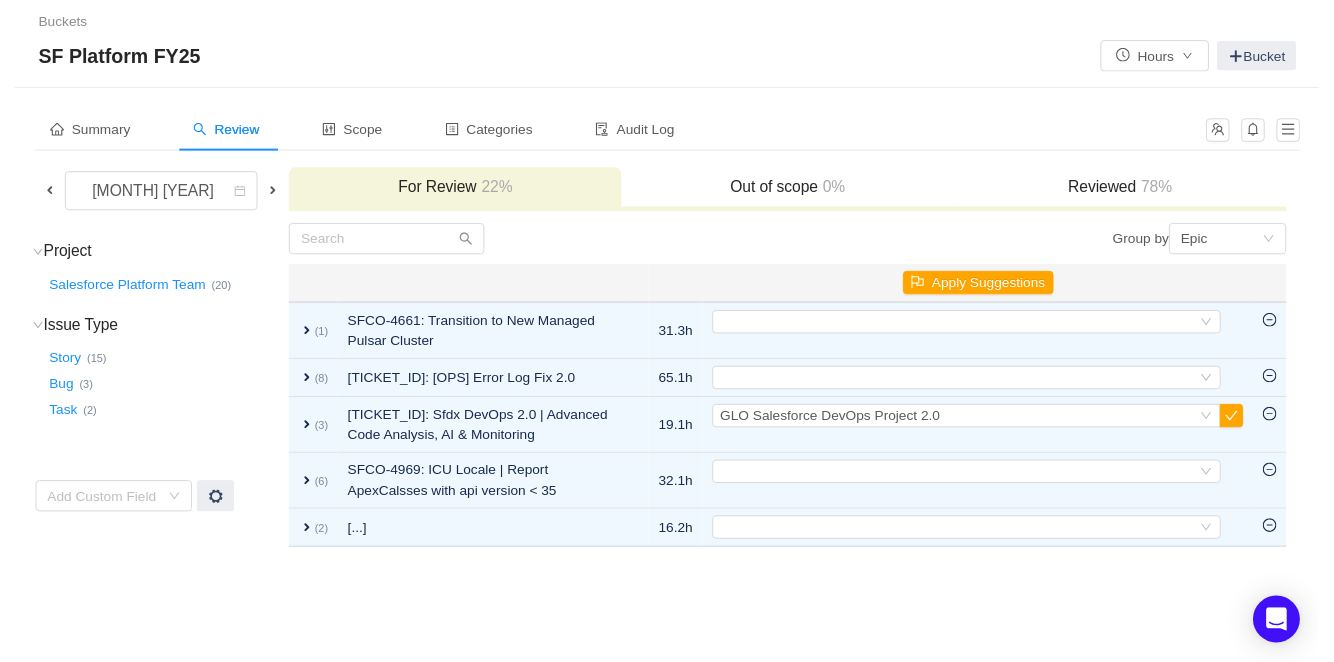 scroll, scrollTop: 0, scrollLeft: 0, axis: both 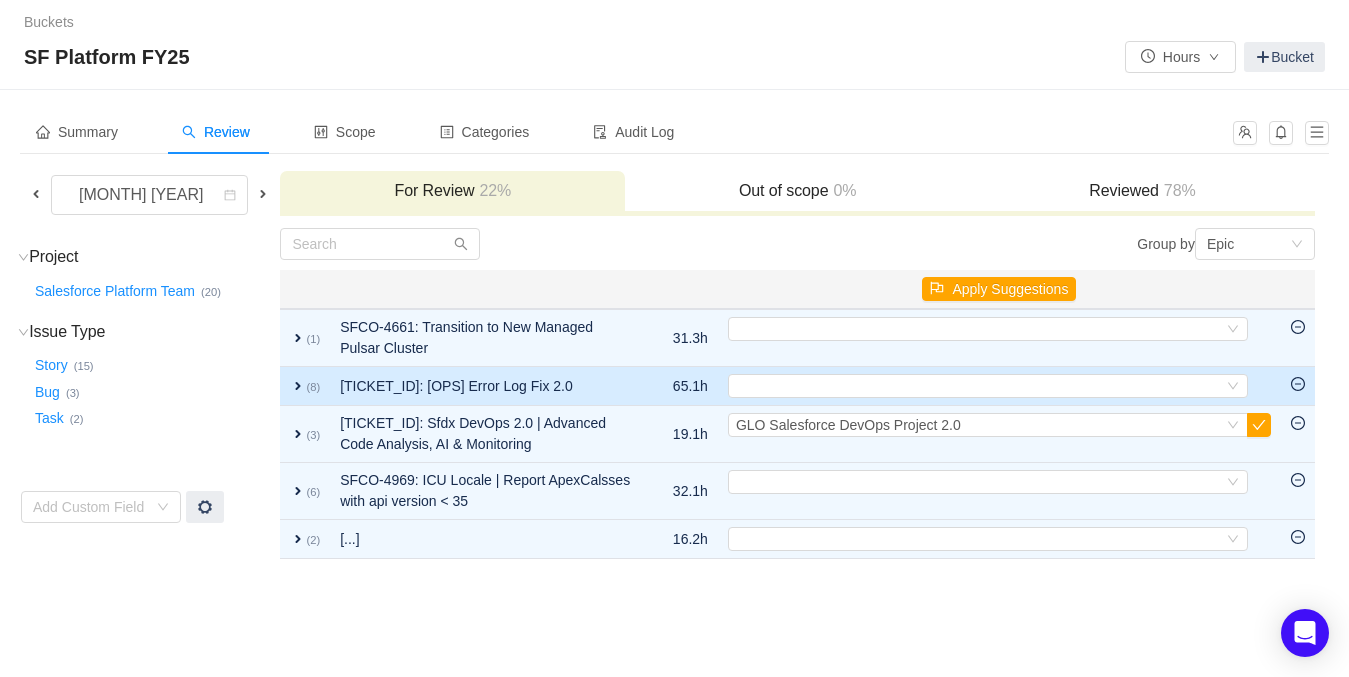 click on "expand" at bounding box center [298, 338] 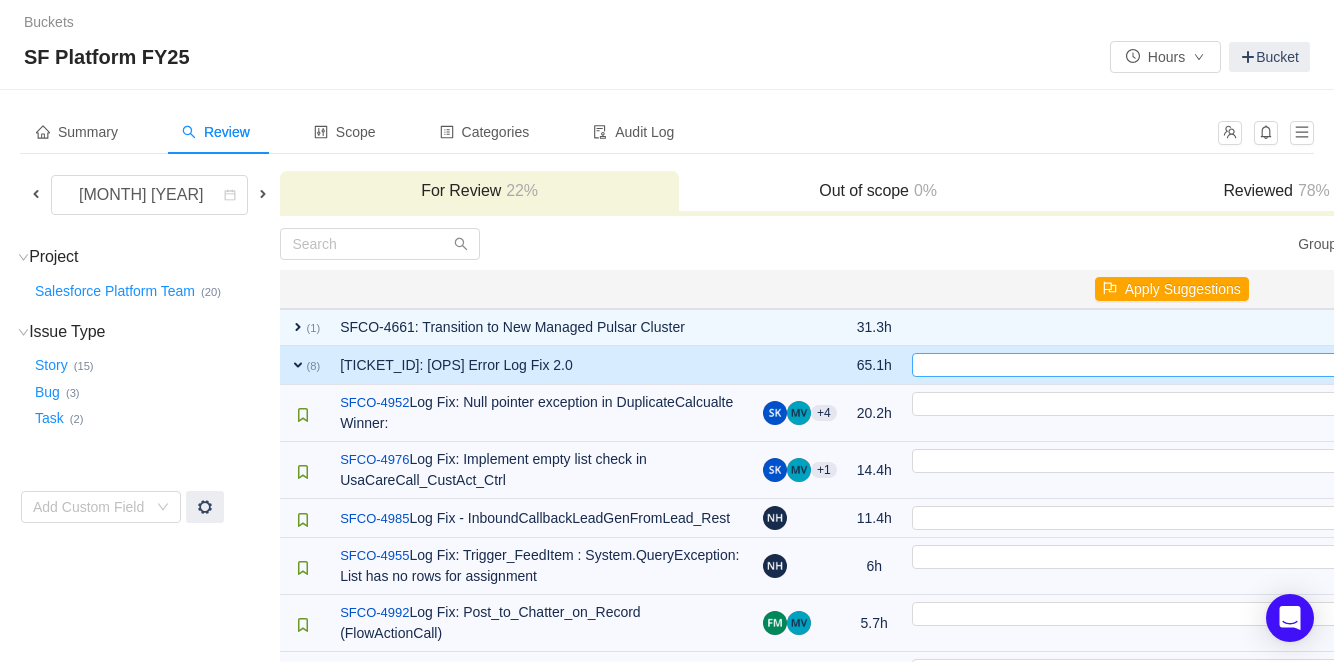 click on "Select" at bounding box center (1163, 365) 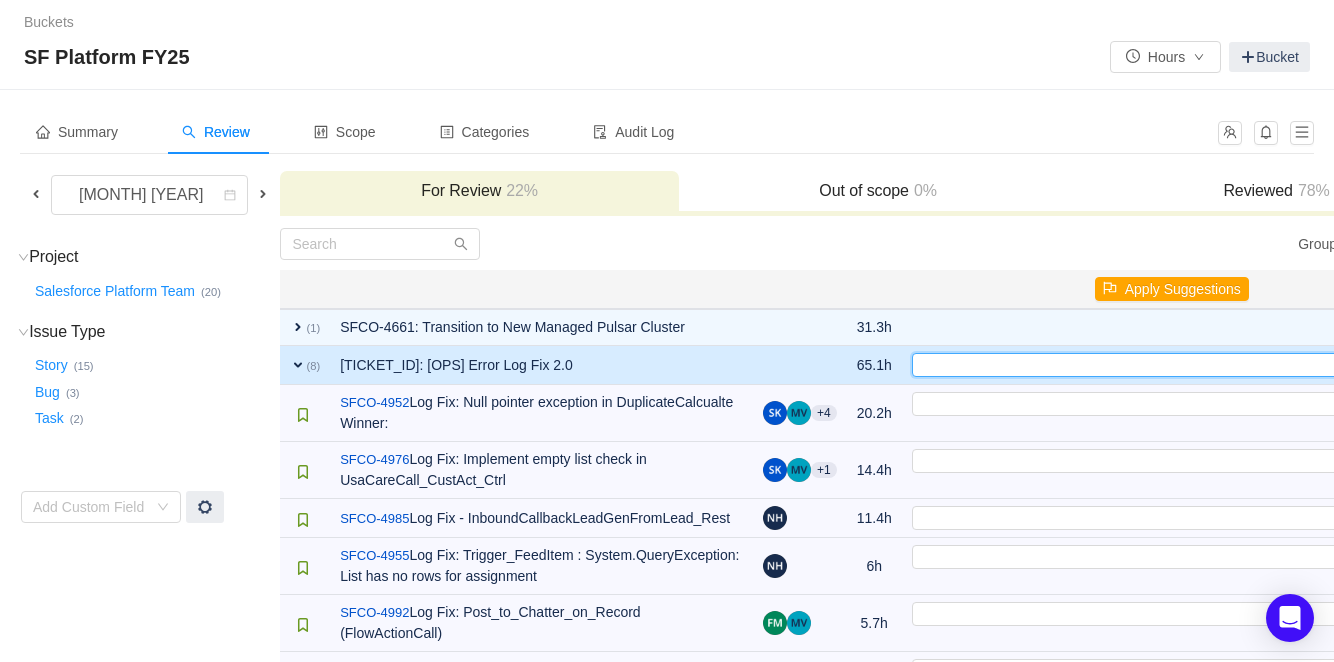 scroll, scrollTop: 0, scrollLeft: 29, axis: horizontal 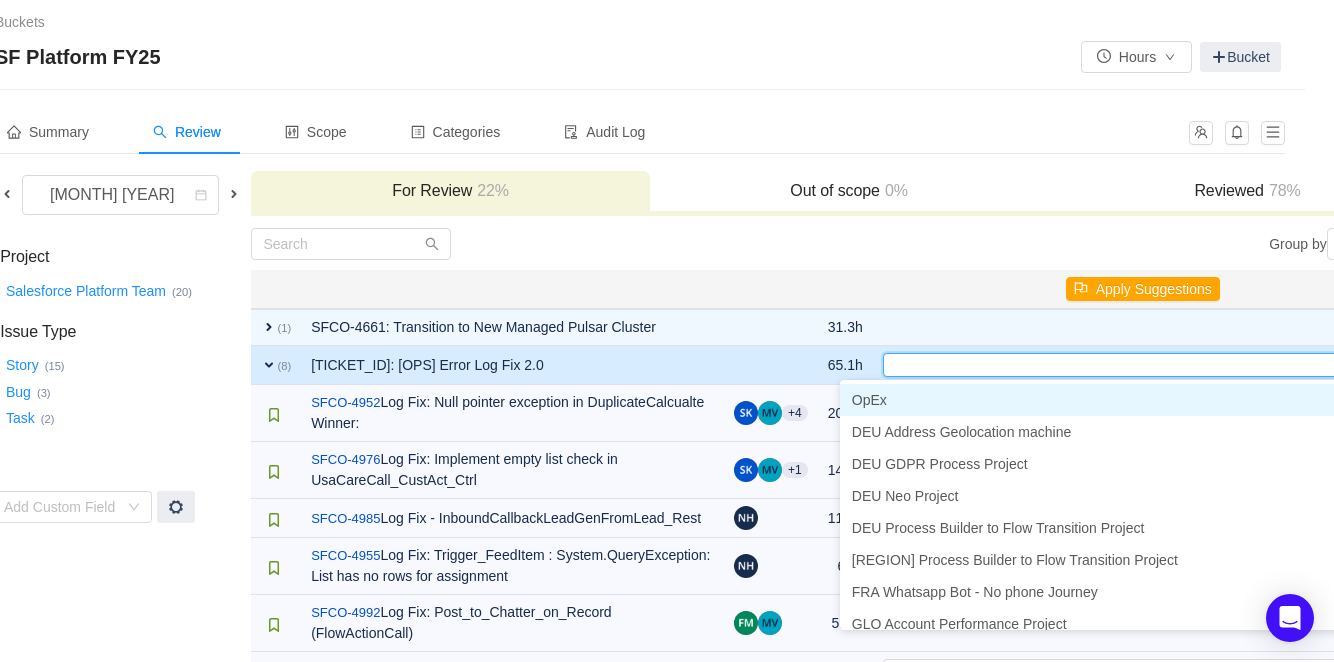 click on "OpEx" at bounding box center [1100, 400] 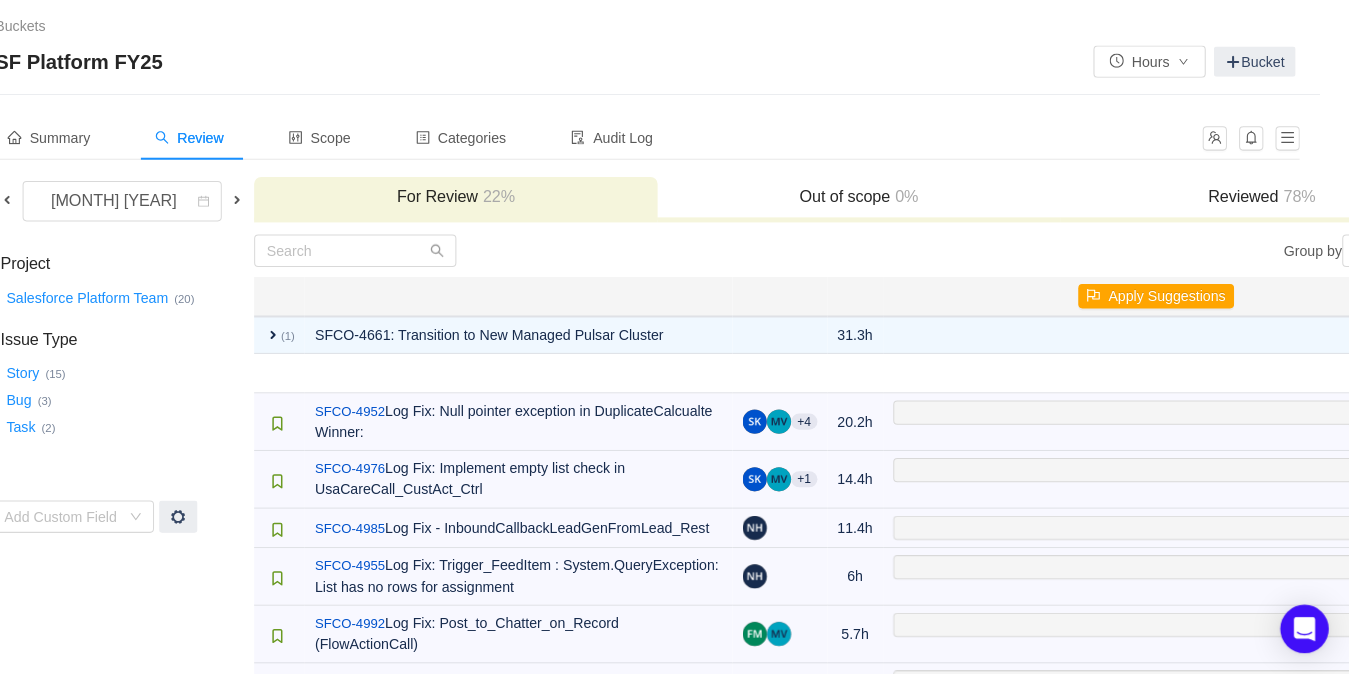 scroll, scrollTop: 0, scrollLeft: 0, axis: both 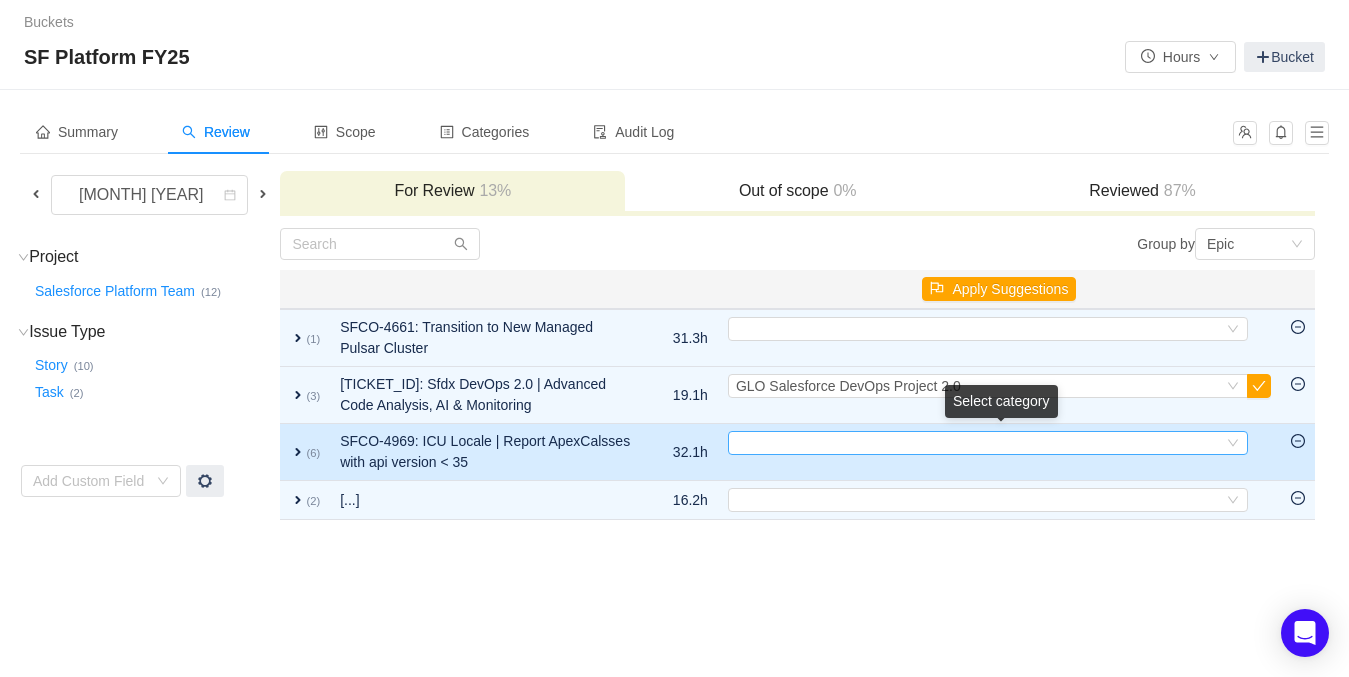 click on "Select" at bounding box center (979, 443) 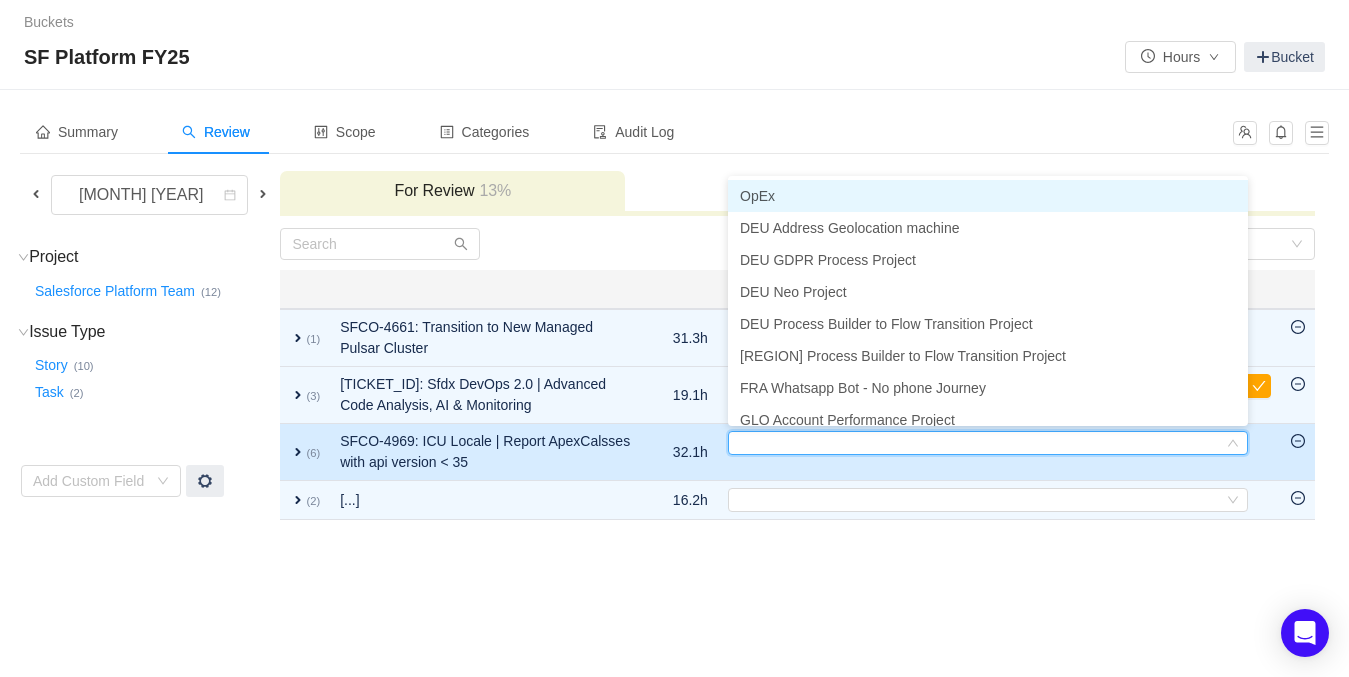 click on "expand" at bounding box center [298, 338] 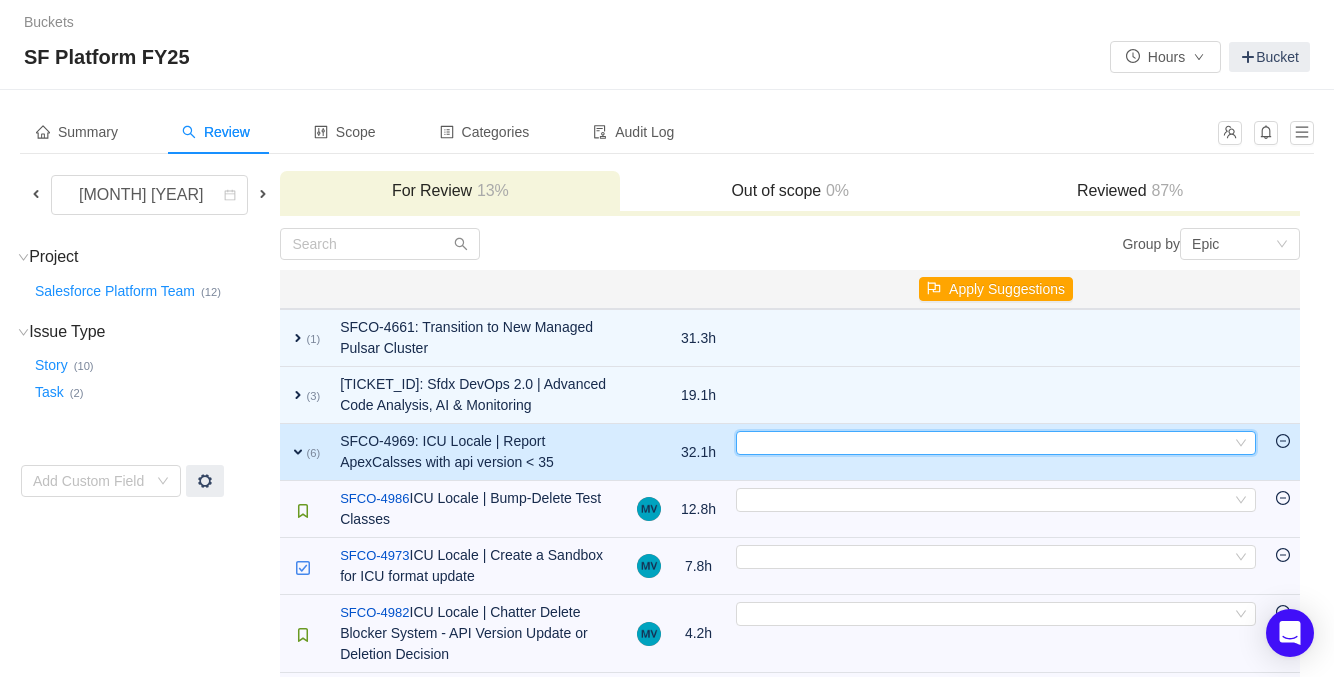 click at bounding box center [1241, 443] 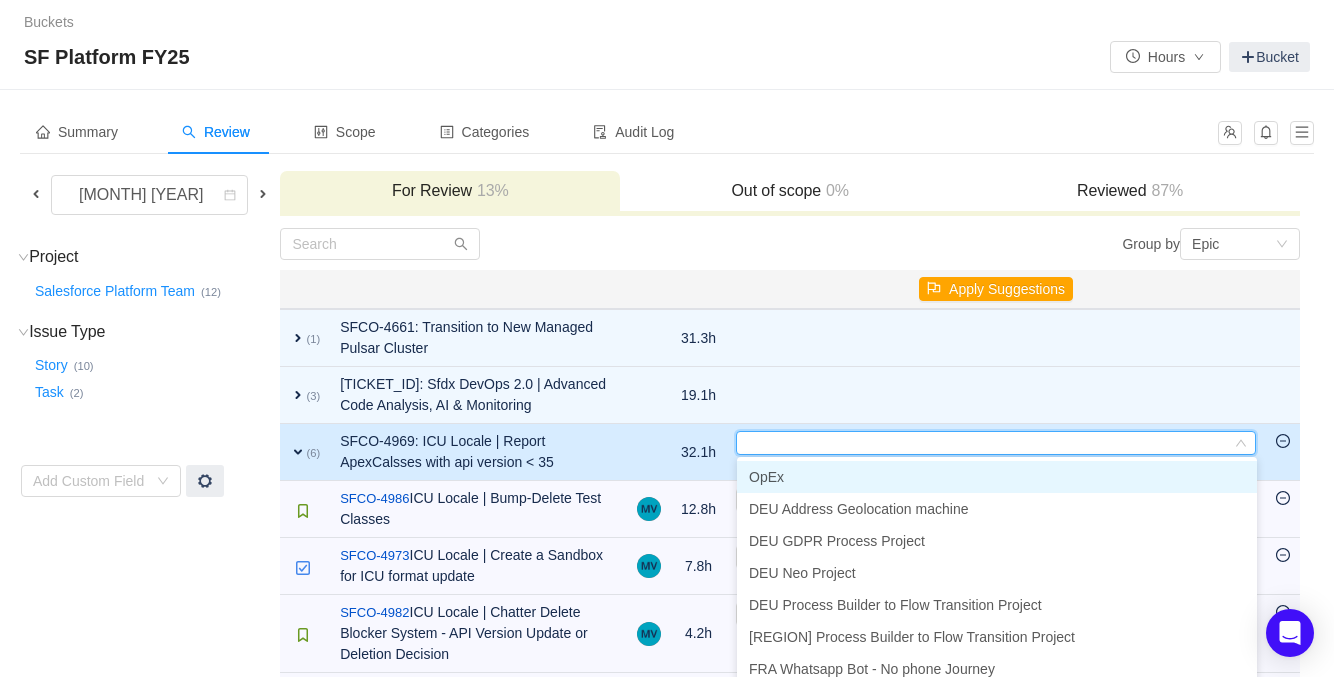 click on "OpEx" at bounding box center (997, 477) 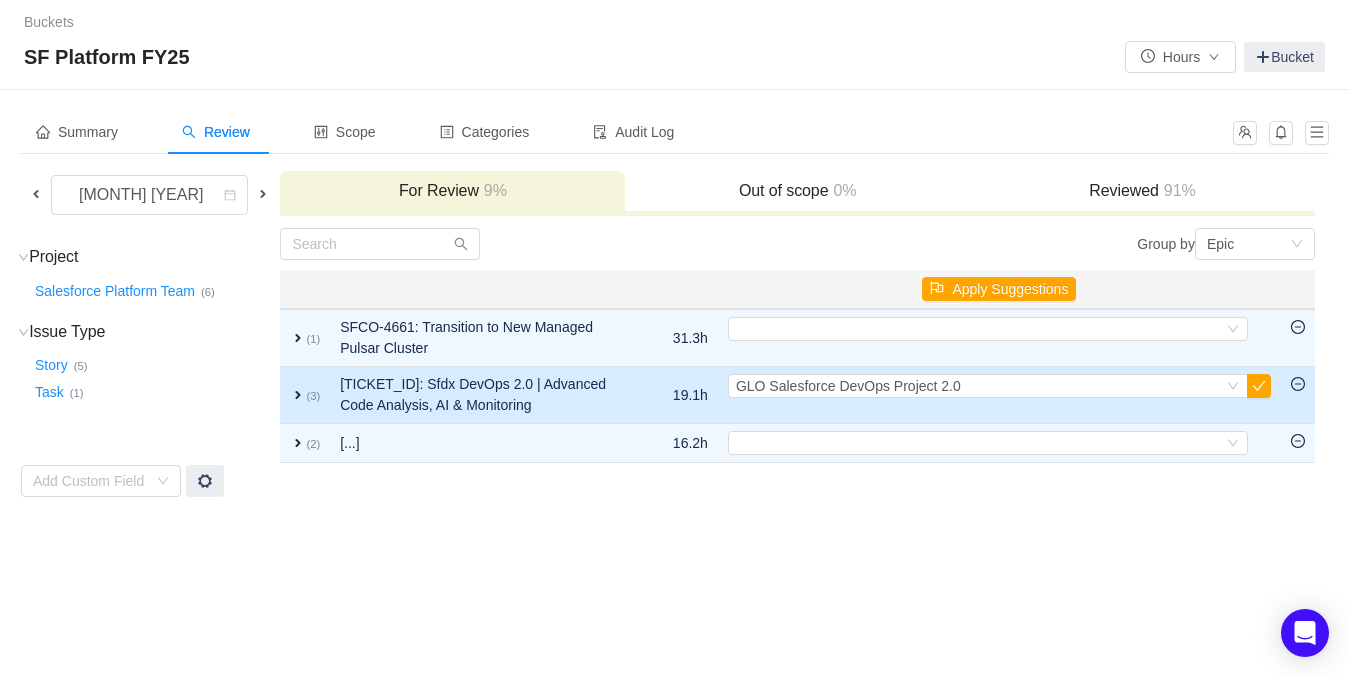 click on "expand" at bounding box center (298, 338) 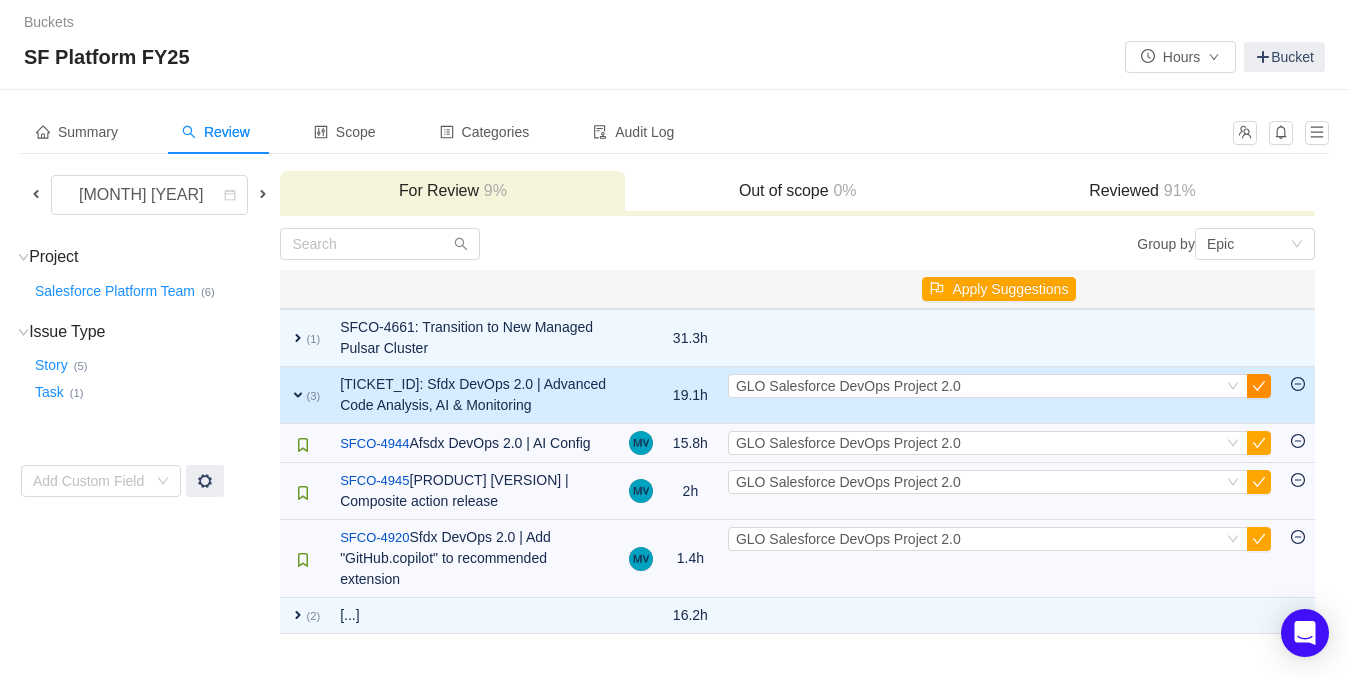 click at bounding box center [1259, 386] 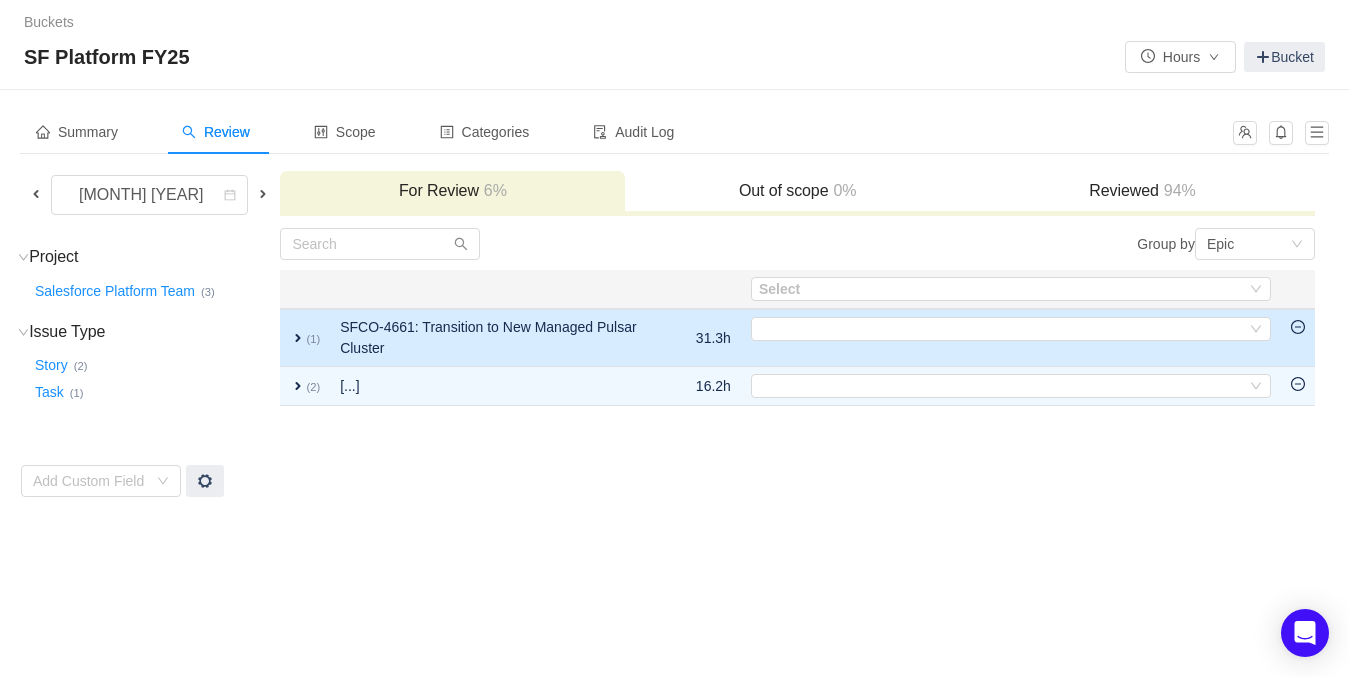 click on "expand" at bounding box center [298, 338] 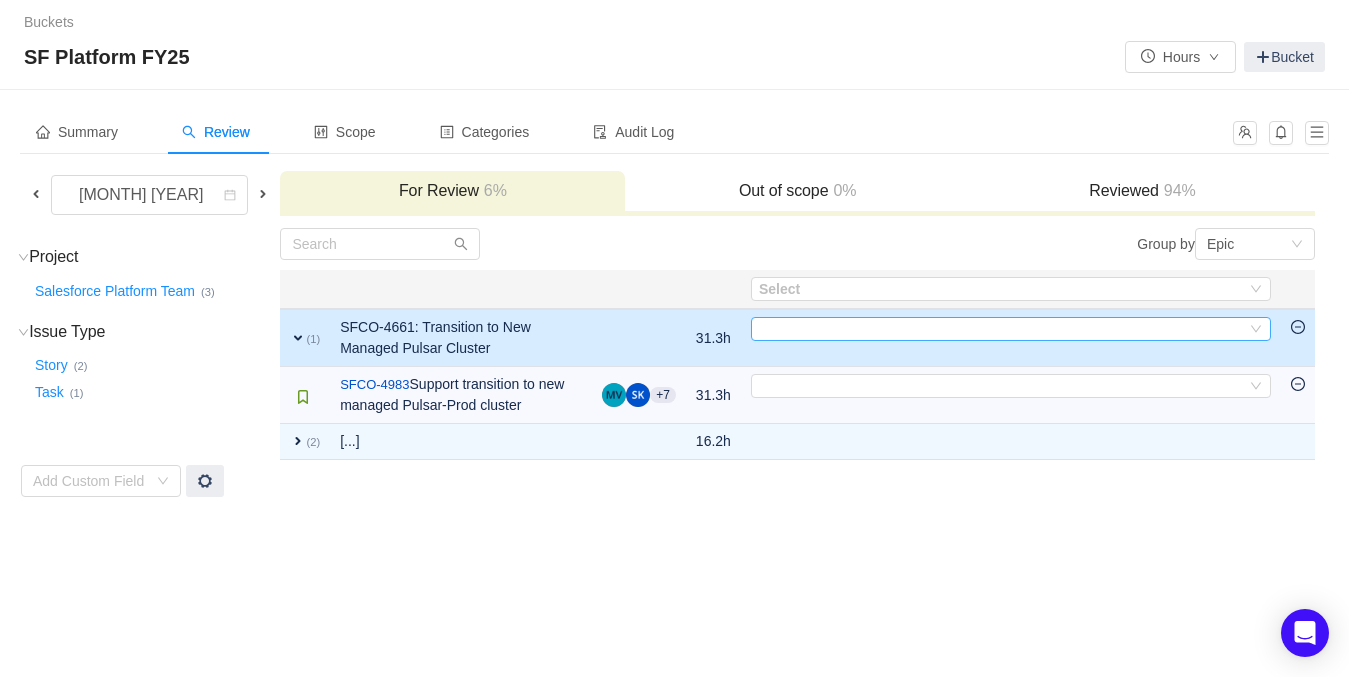 click at bounding box center [1256, 329] 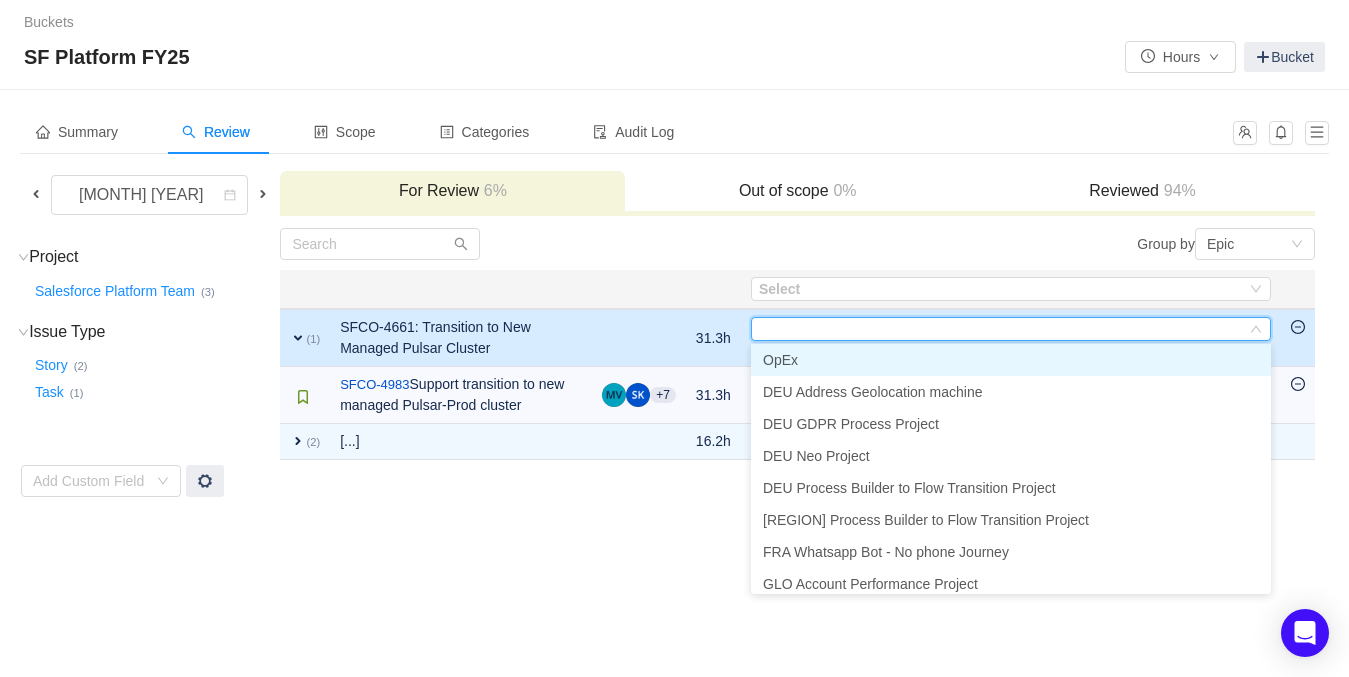 click on "OpEx" at bounding box center (1011, 360) 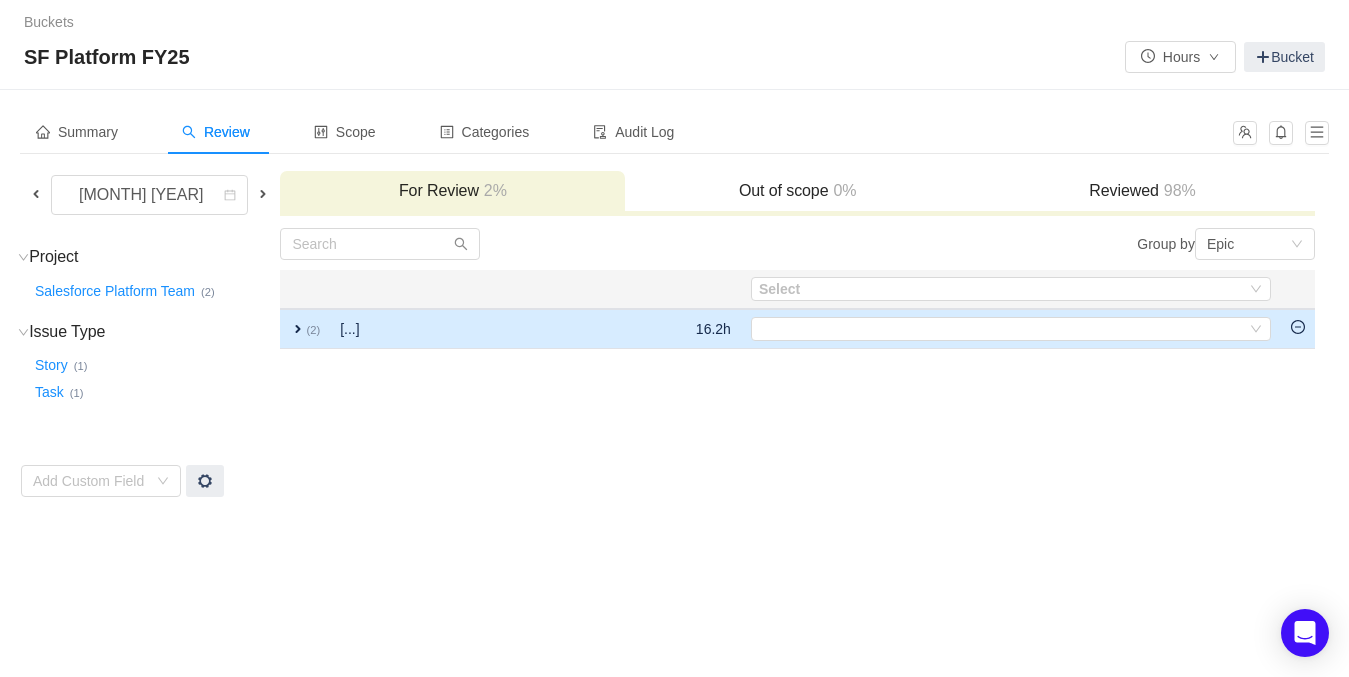 click on "expand" at bounding box center (298, 329) 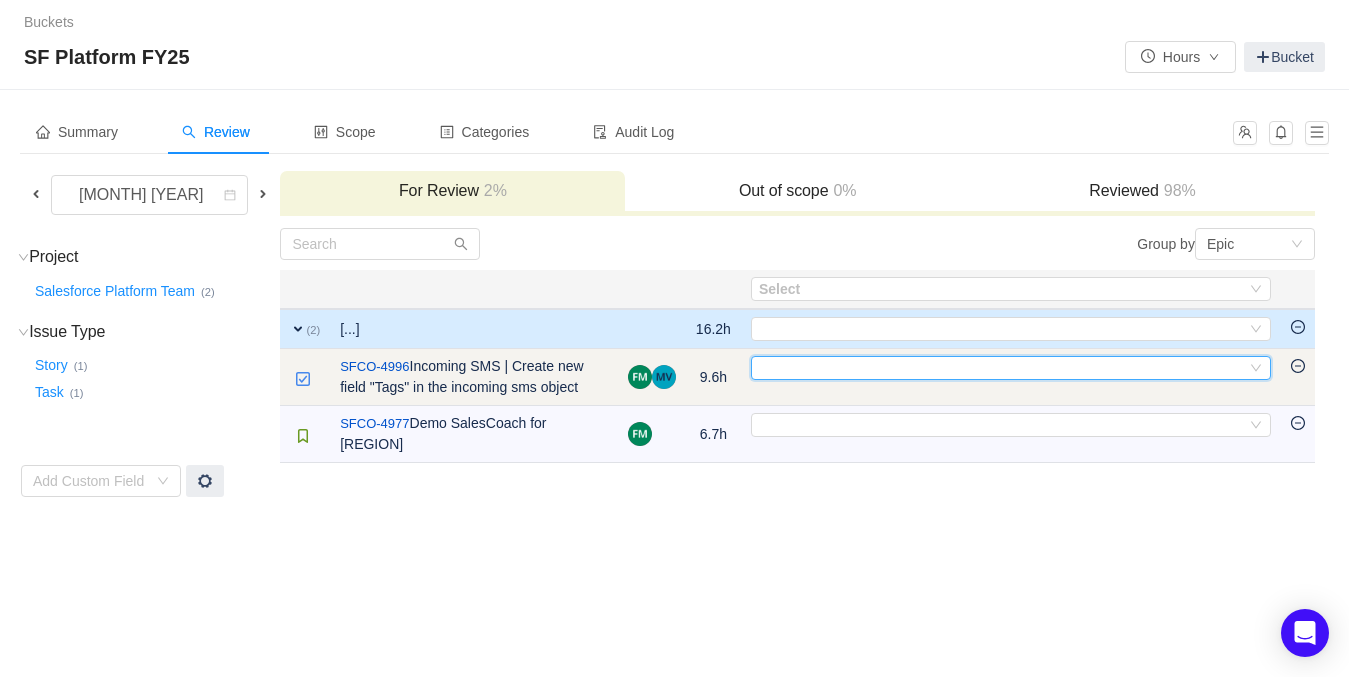 click on "Select" at bounding box center (1002, 368) 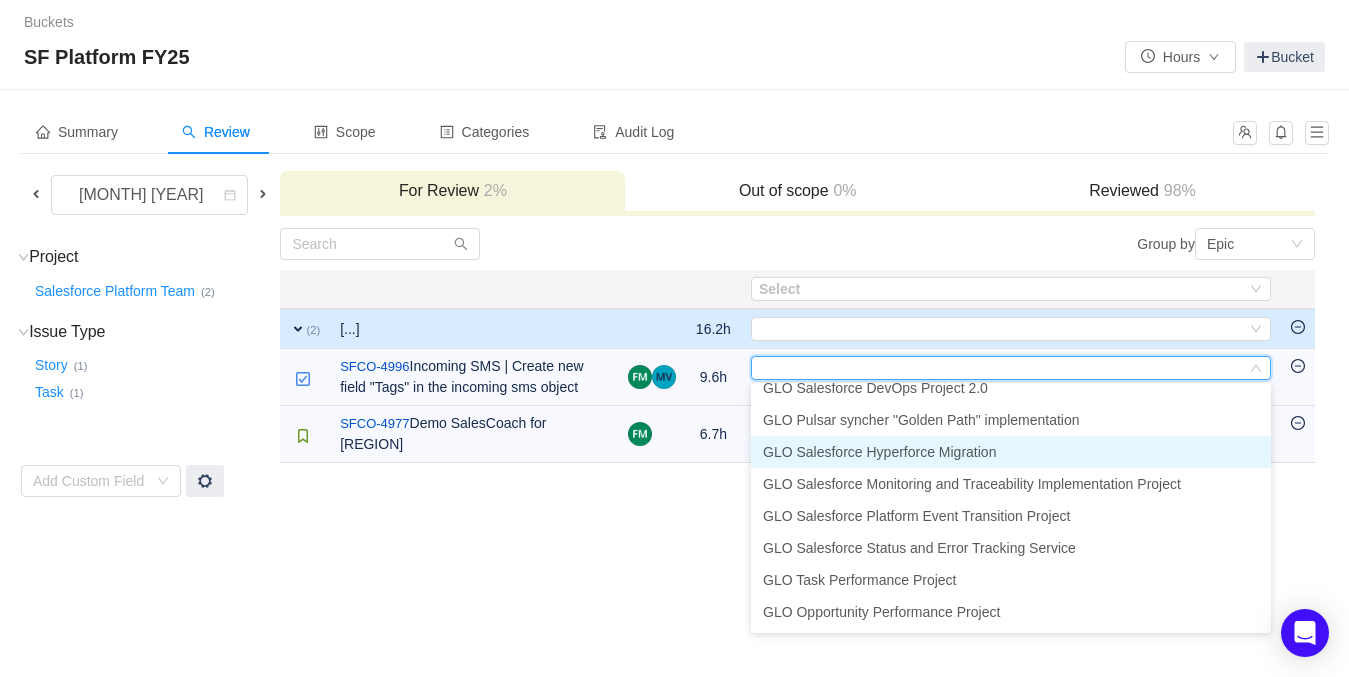 scroll, scrollTop: 590, scrollLeft: 0, axis: vertical 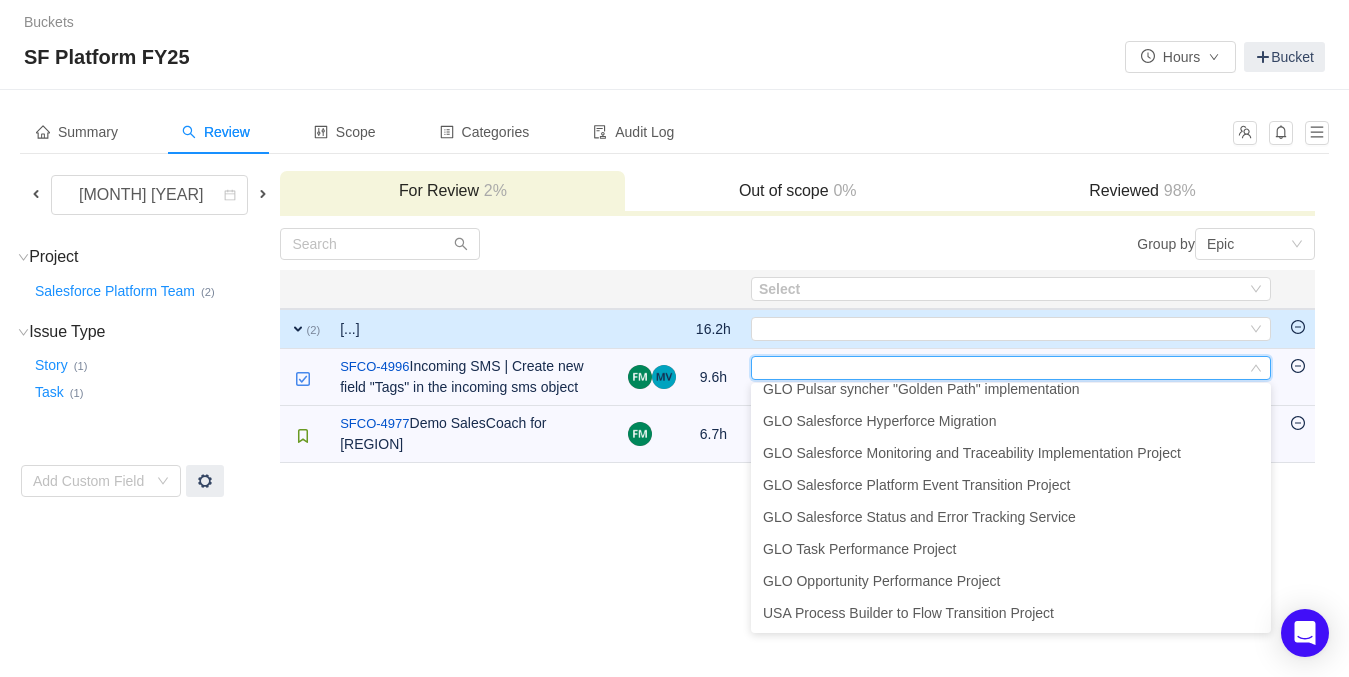 click on "Buckets / / SF Platform FY25 Hours  Bucket   Summary   Review   Scope   Categories   Audit Log   [MONTH] [YEAR]   For Review  2%  Out of scope  0%  Reviewed  98%  Project   (1)  hide Salesforce Platform Team … (2) expand  Issue Type   (2)  hide Story … (1) Task … (1) expand Add Custom Field    Group by   Epic  You will see tickets here after they were marked as out of scope  You will see tickets here after they were categorized  Well done, nothing left for review! Check the summary or select another period for review Close Open Summary Select   Apply Suggestions expand (2)  [...]   16.2h  Select   Out of scope  /  SFCO-4996  Incoming SMS | Create new field "Tags" in the incoming sms object   9.6h  Select   Out of scope  /  SFCO-4977  Demo SalesCoach for USA   6.7h  Select   Out of scope  Load more (0)  No items left after applying the search criteria Clear There is no data in scope for the selected period." at bounding box center [674, 338] 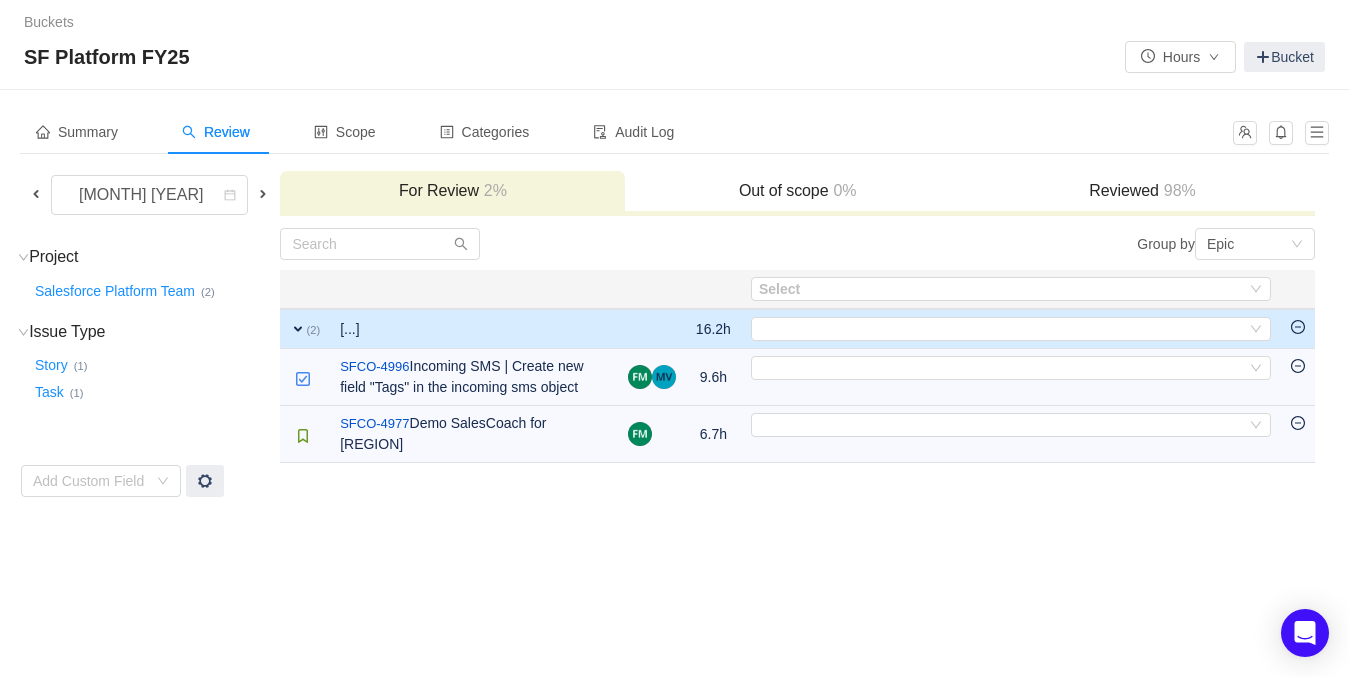 scroll, scrollTop: 4, scrollLeft: 0, axis: vertical 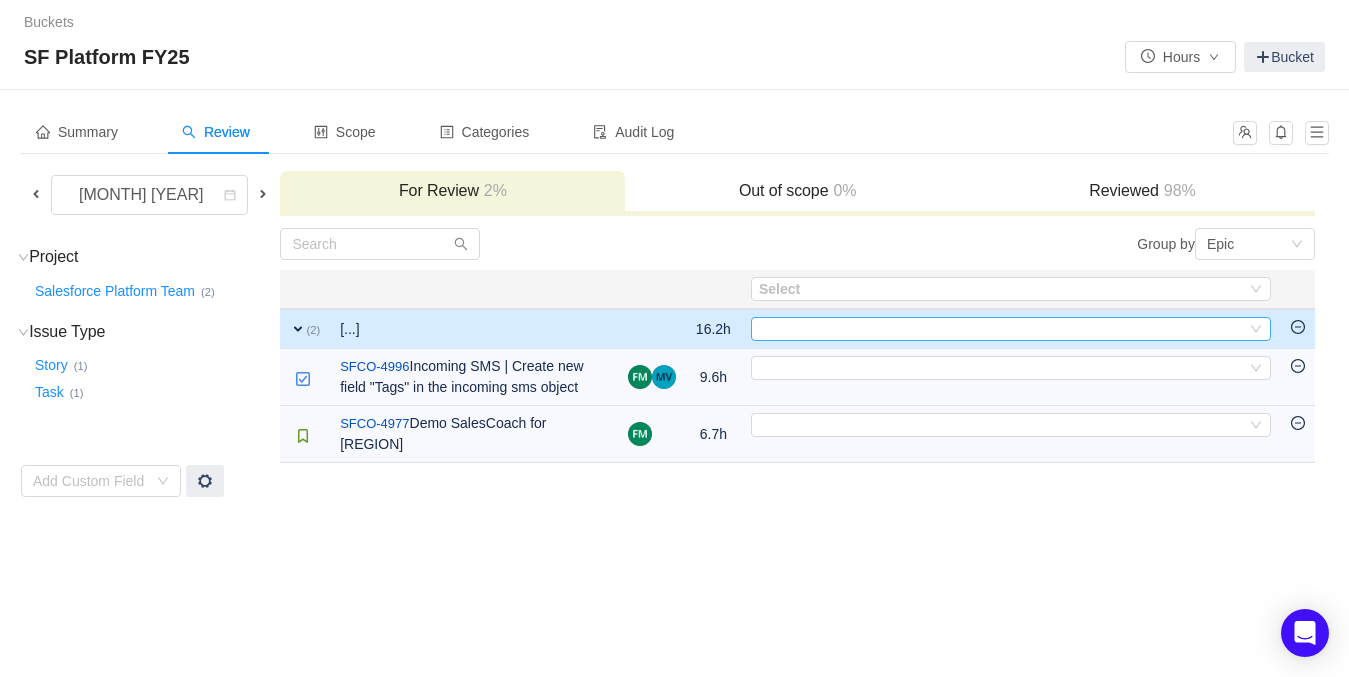 click at bounding box center (1256, 329) 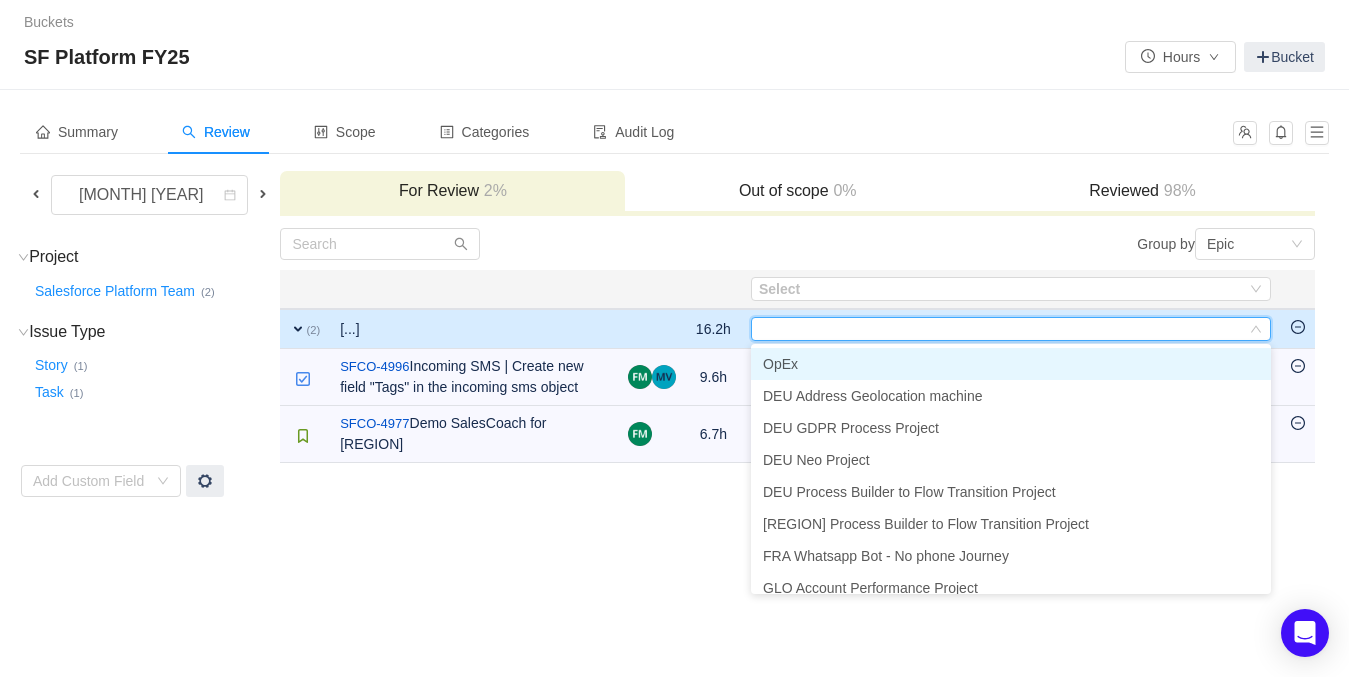 click on "OpEx" at bounding box center [780, 364] 